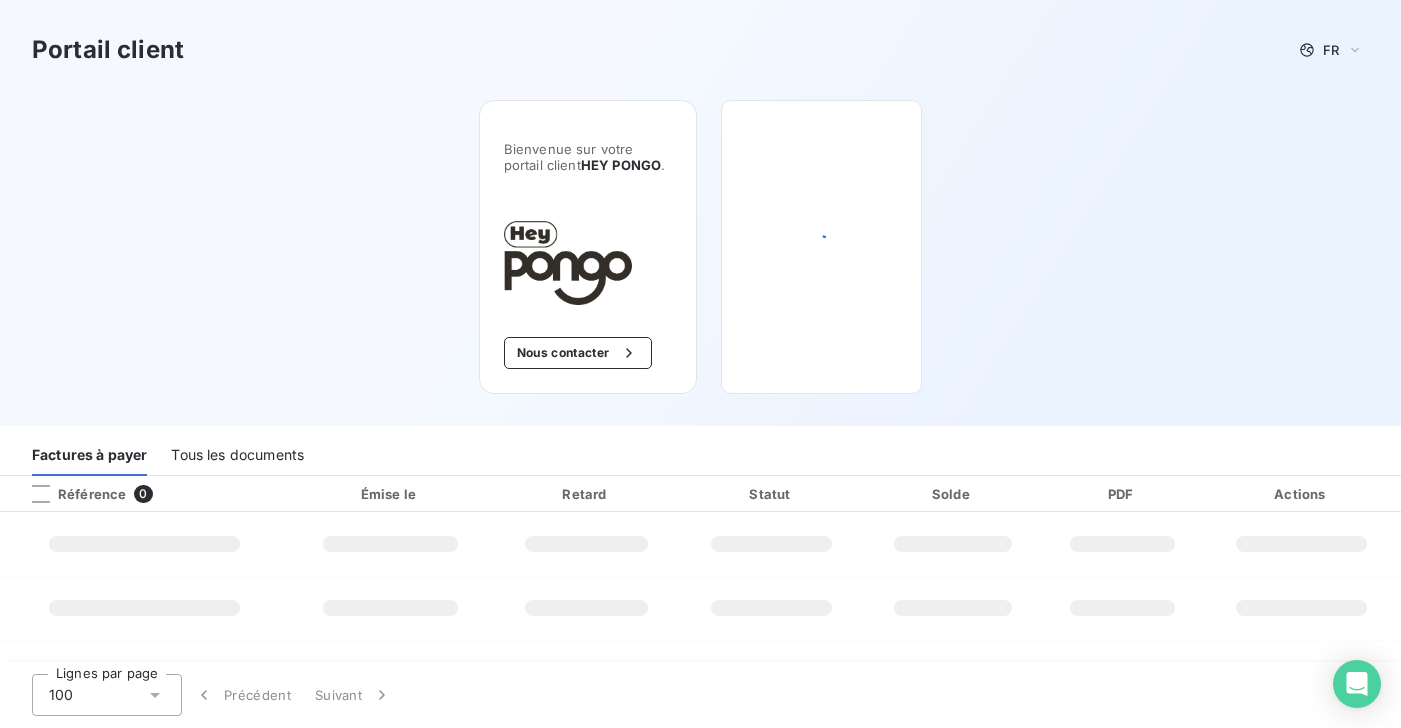 scroll, scrollTop: 0, scrollLeft: 0, axis: both 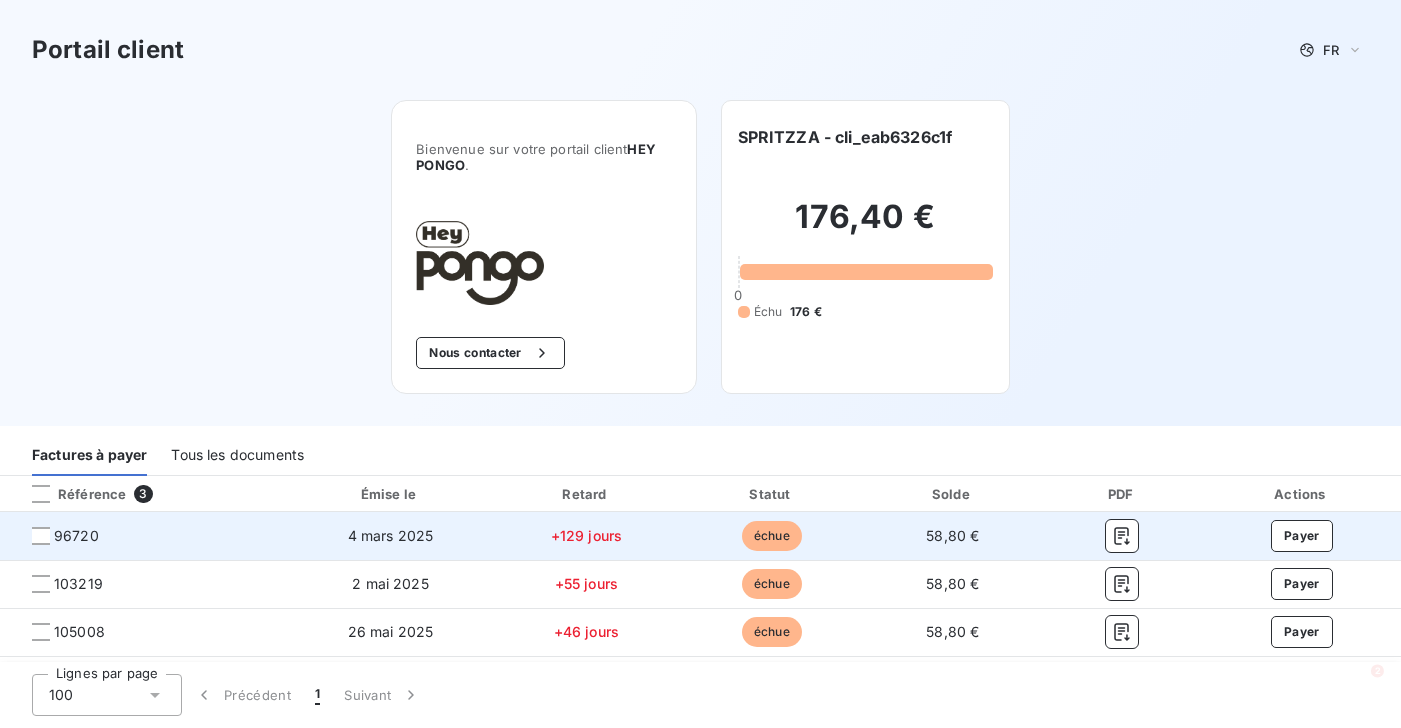 click on "96720" at bounding box center (76, 536) 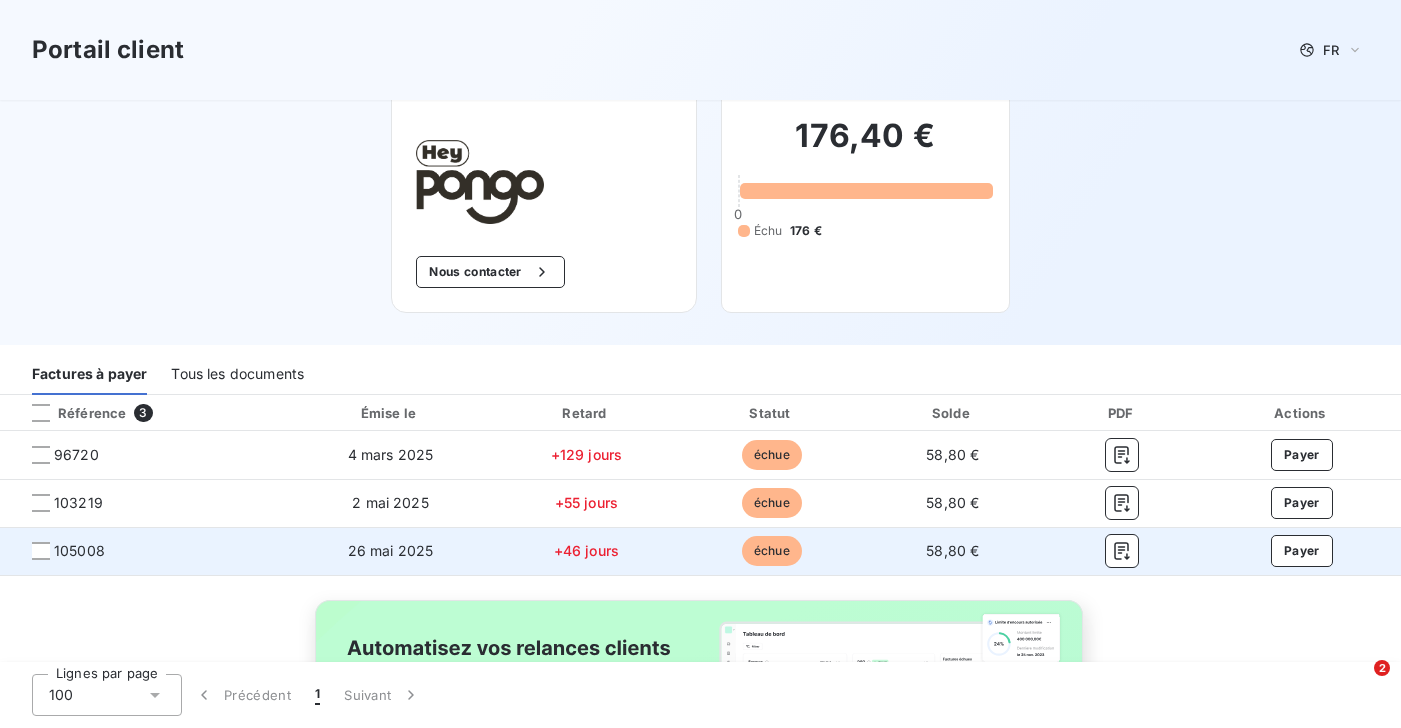 scroll, scrollTop: 0, scrollLeft: 0, axis: both 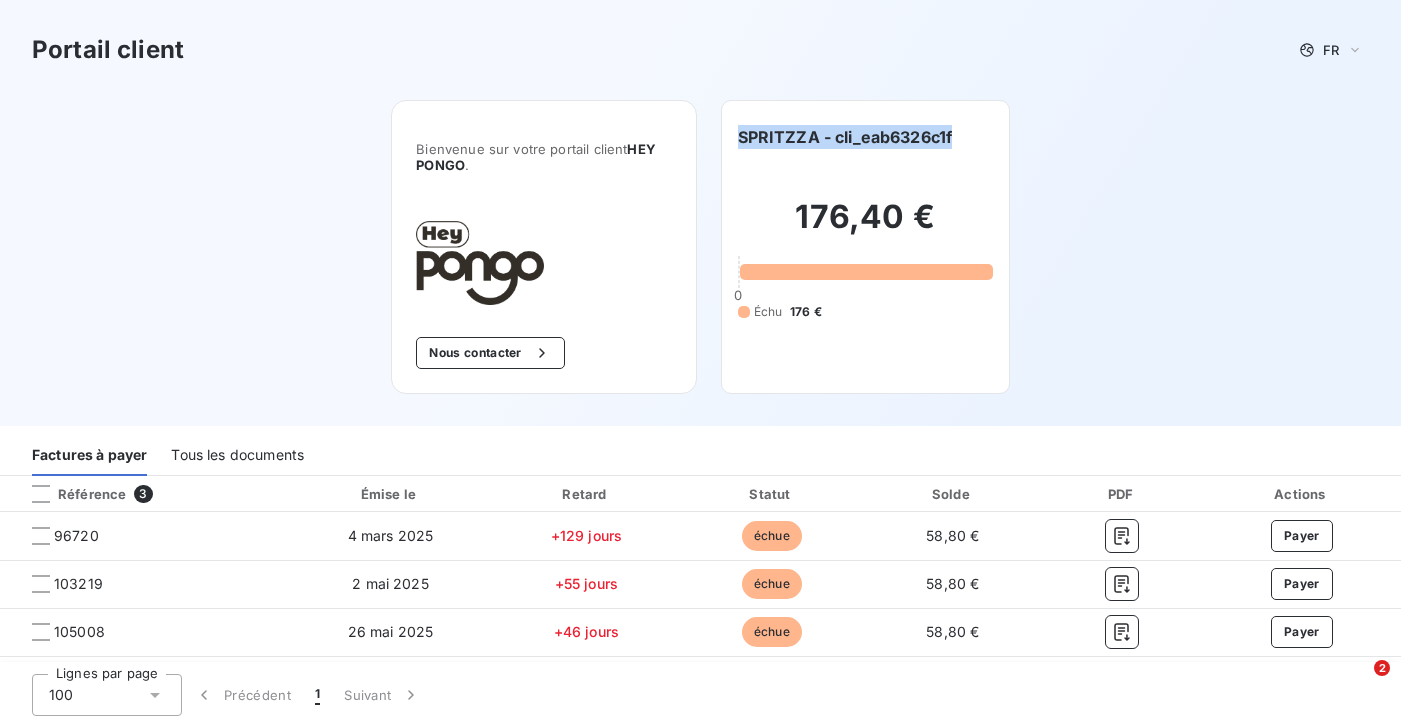 drag, startPoint x: 739, startPoint y: 139, endPoint x: 963, endPoint y: 135, distance: 224.0357 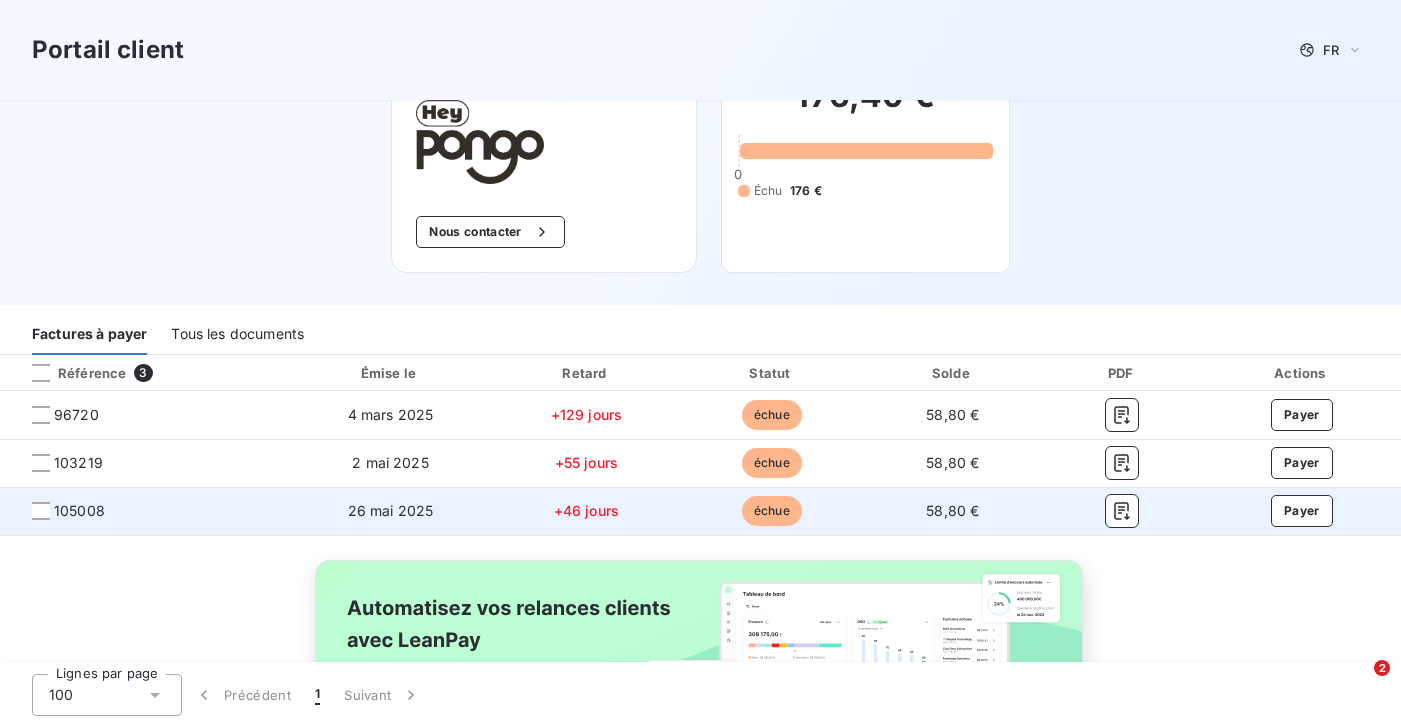 scroll, scrollTop: 129, scrollLeft: 0, axis: vertical 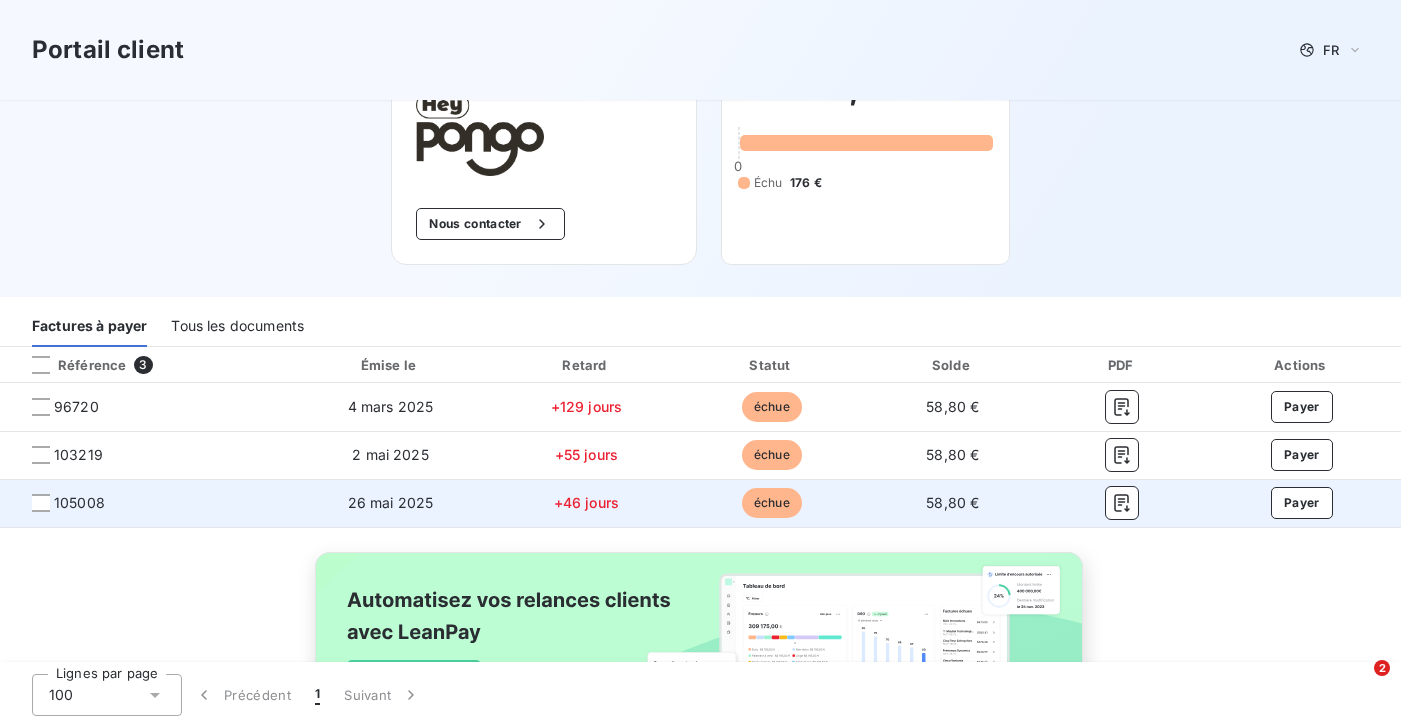 click on "26 mai 2025" at bounding box center (390, 503) 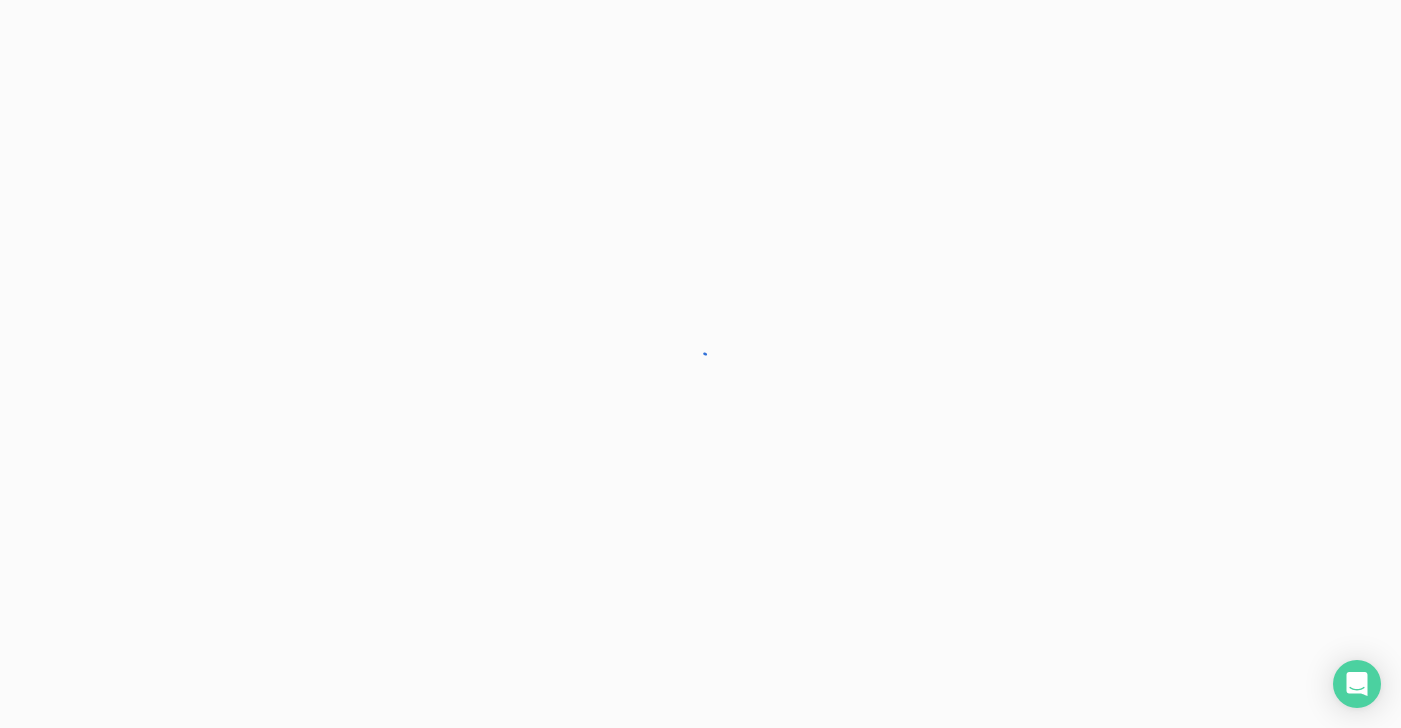 scroll, scrollTop: 0, scrollLeft: 0, axis: both 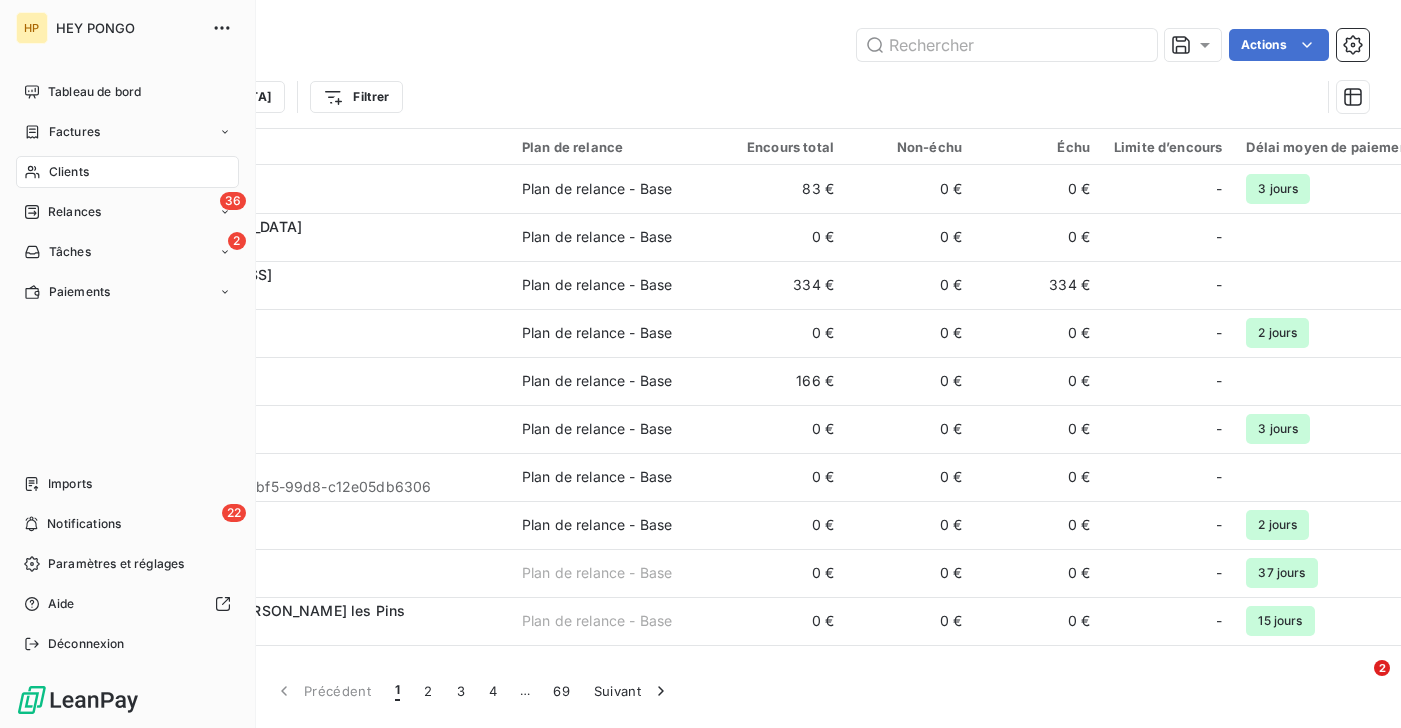 click on "Clients" at bounding box center [69, 172] 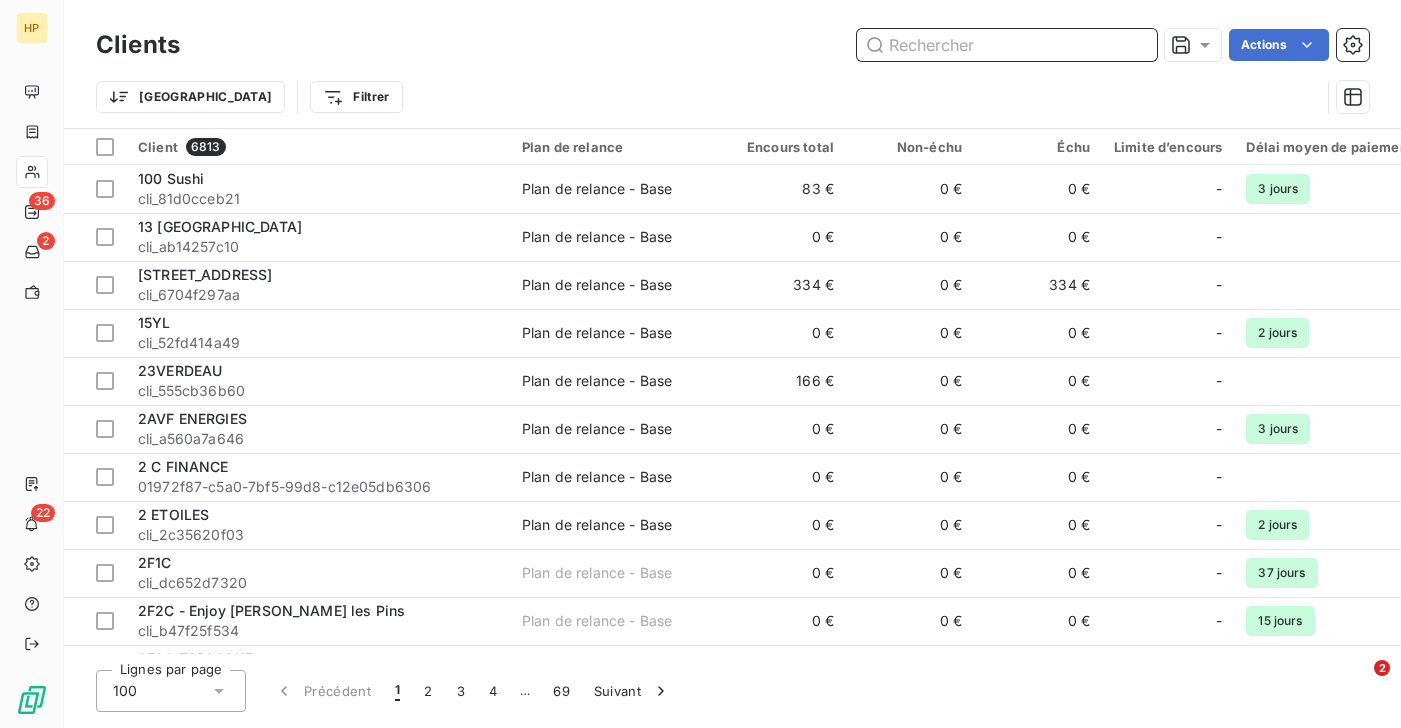 click at bounding box center [1007, 45] 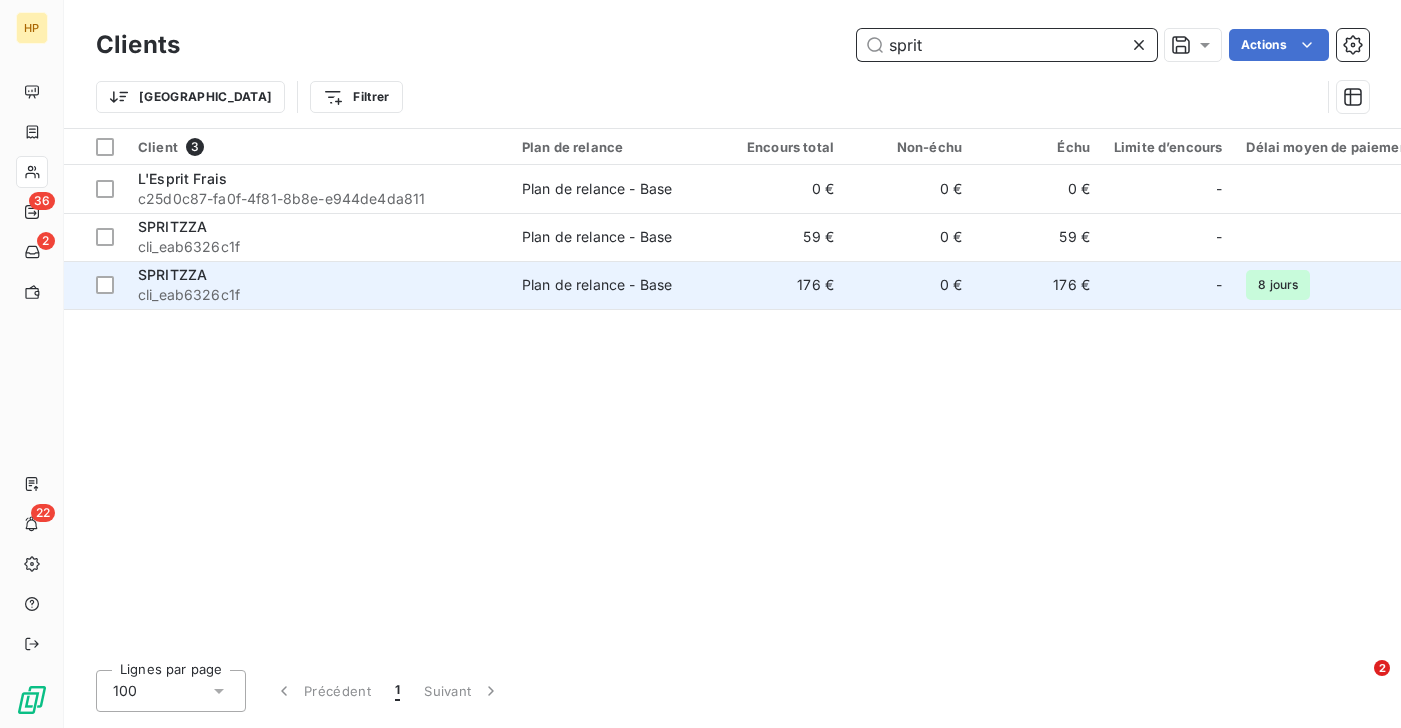type on "sprit" 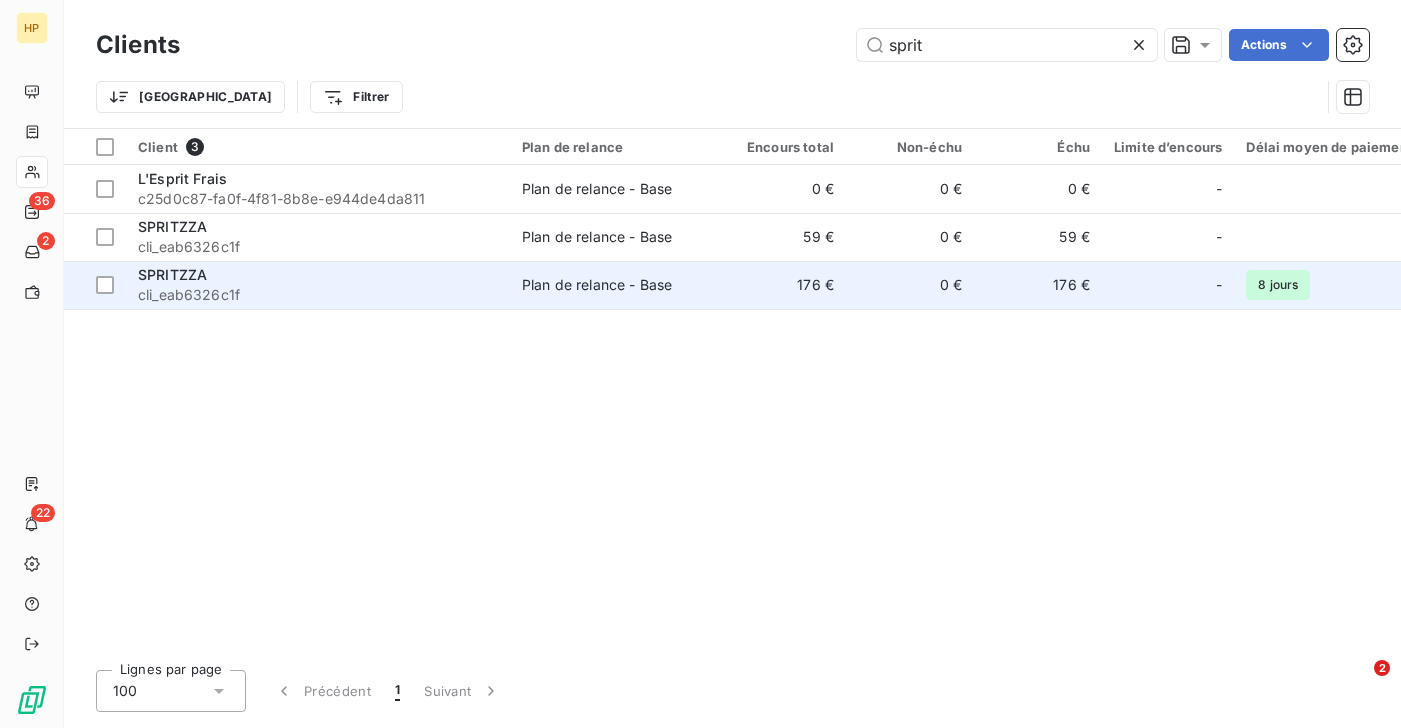 click on "cli_eab6326c1f" at bounding box center [318, 295] 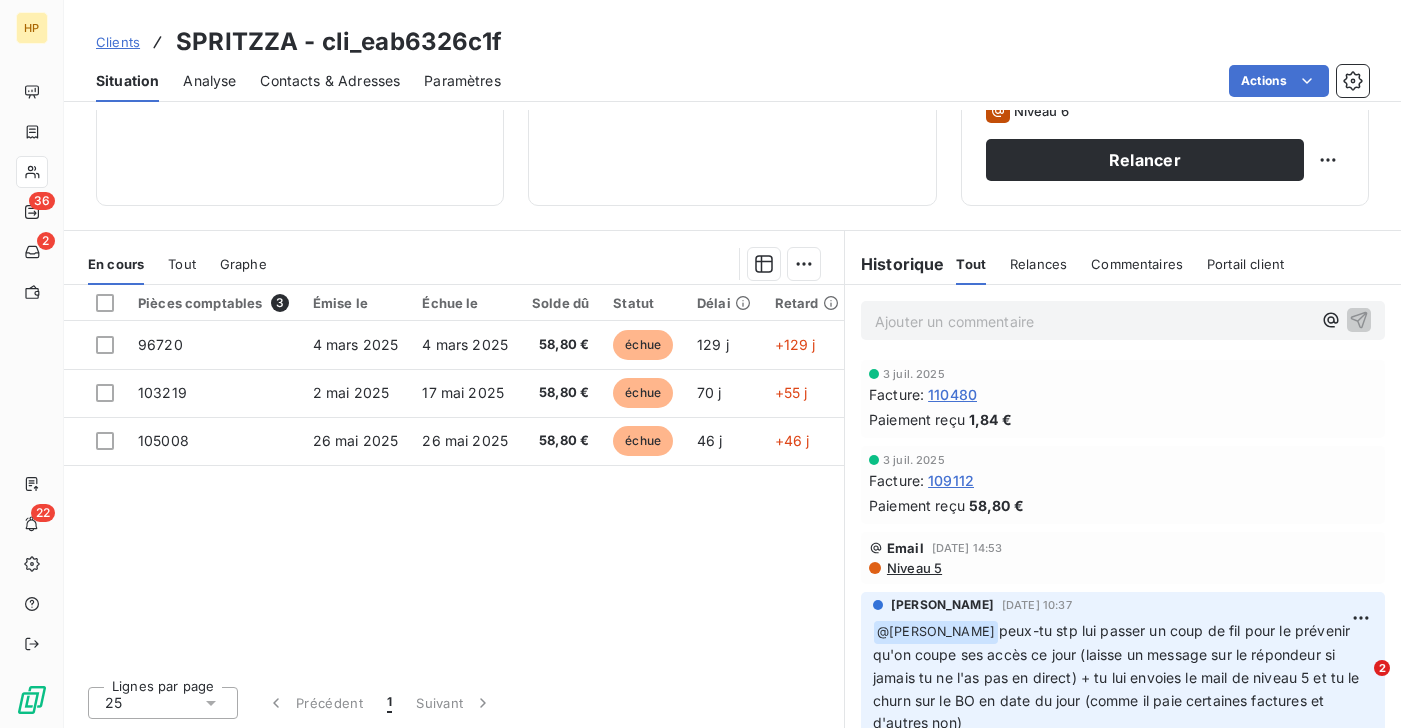 scroll, scrollTop: 328, scrollLeft: 0, axis: vertical 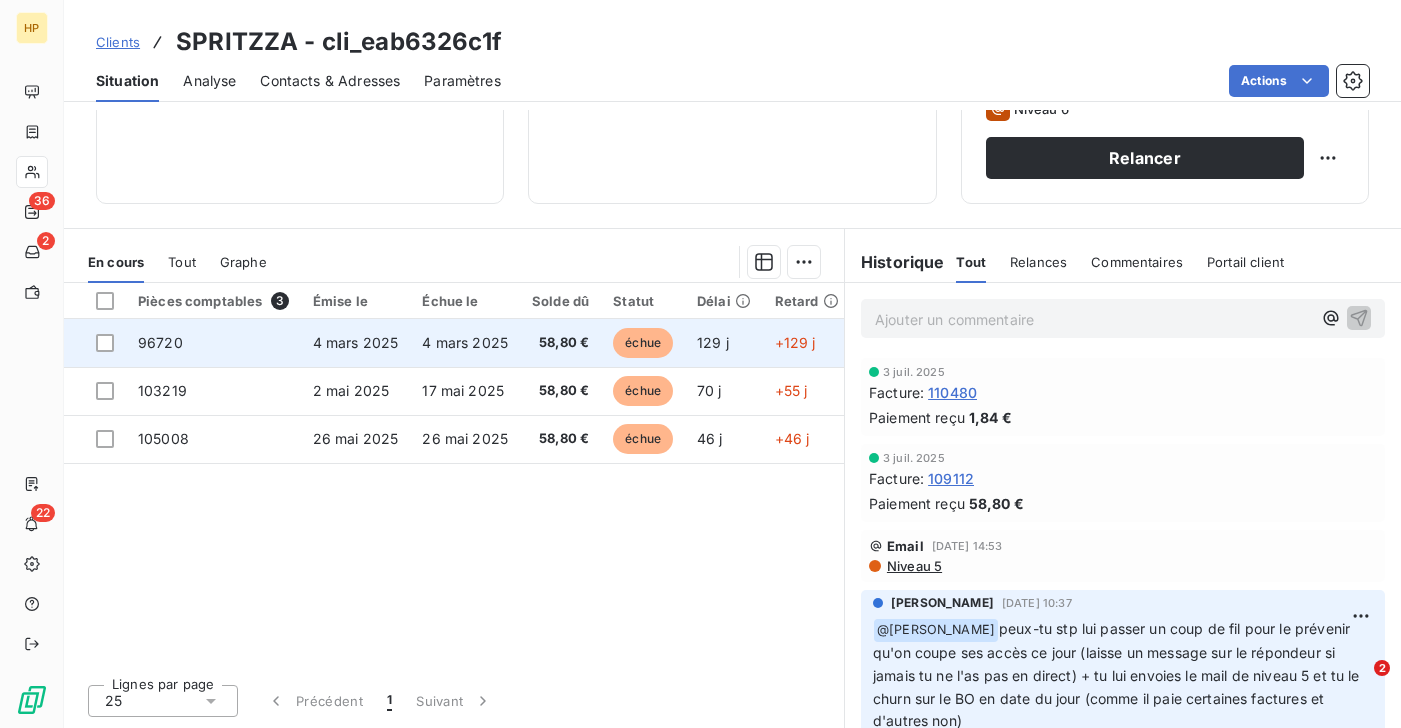 click on "4 mars 2025" at bounding box center [465, 342] 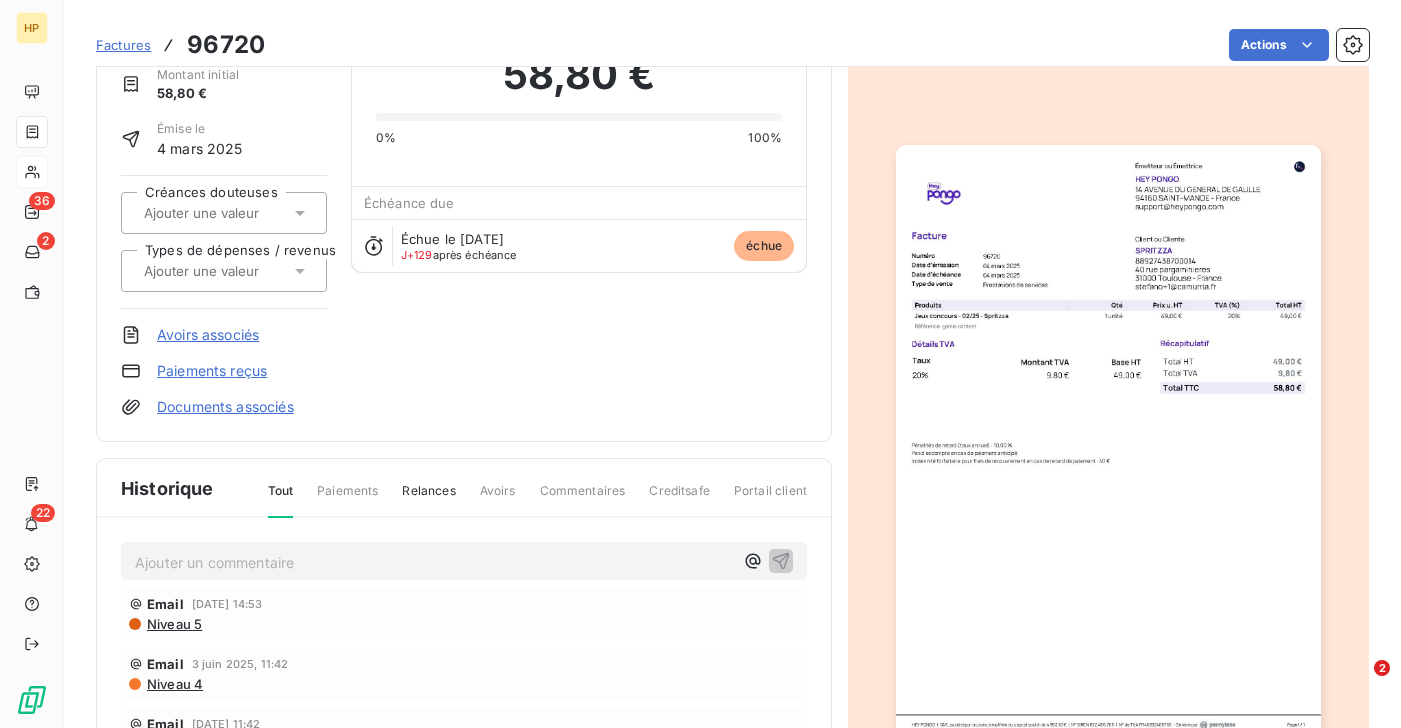 scroll, scrollTop: 42, scrollLeft: 0, axis: vertical 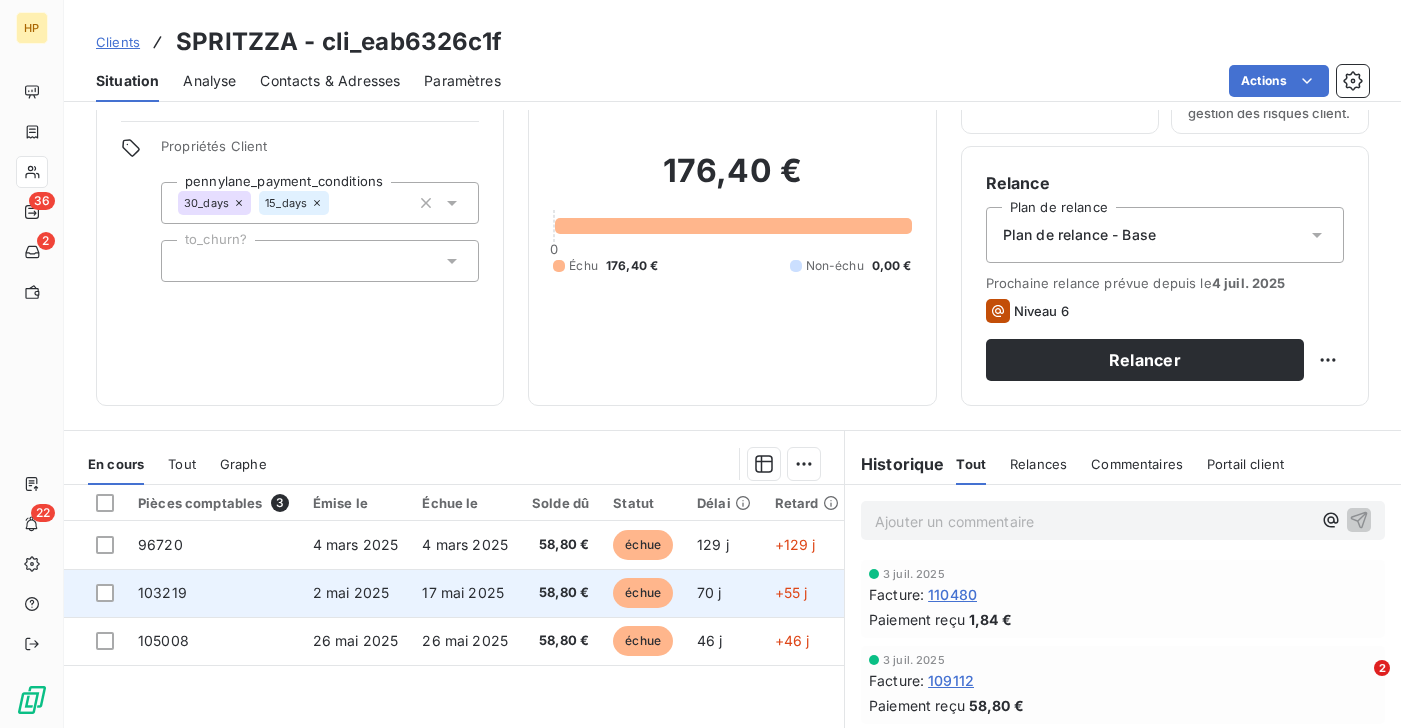 click on "2 mai 2025" at bounding box center (356, 593) 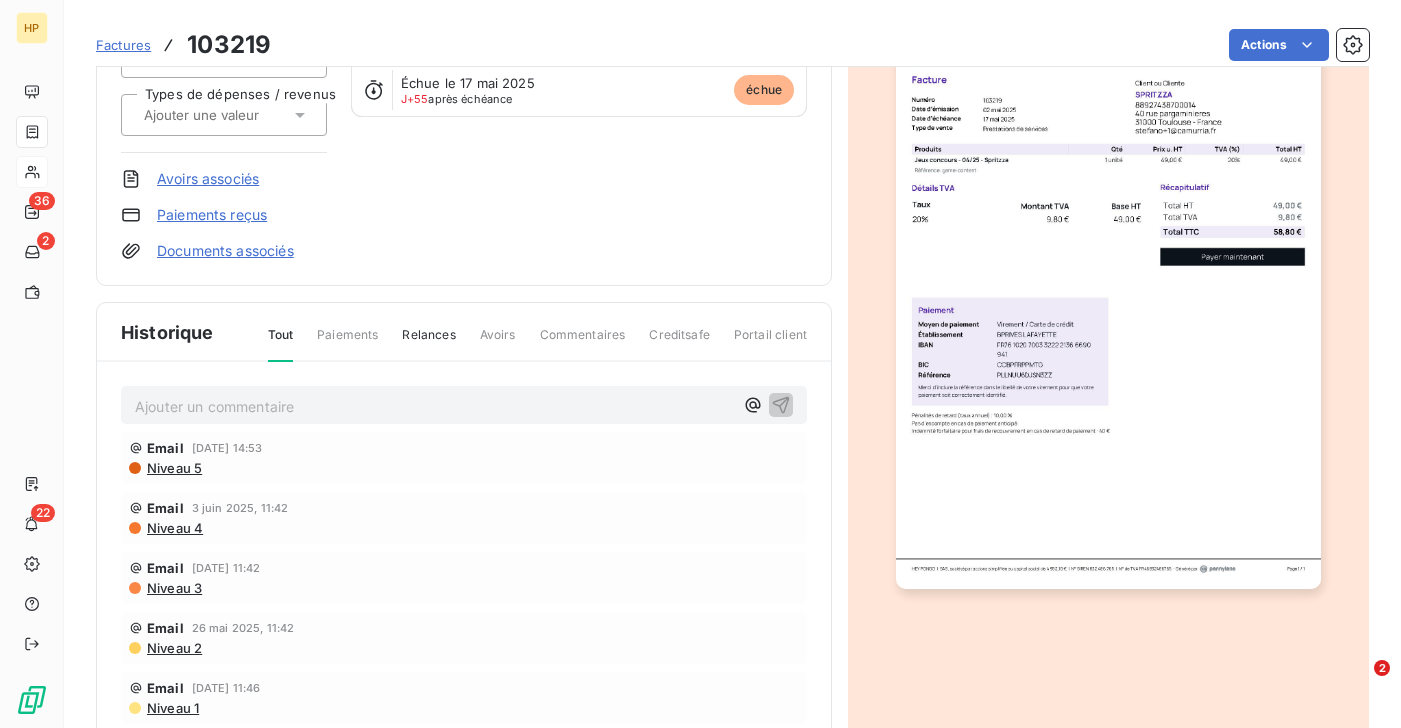 scroll, scrollTop: 320, scrollLeft: 0, axis: vertical 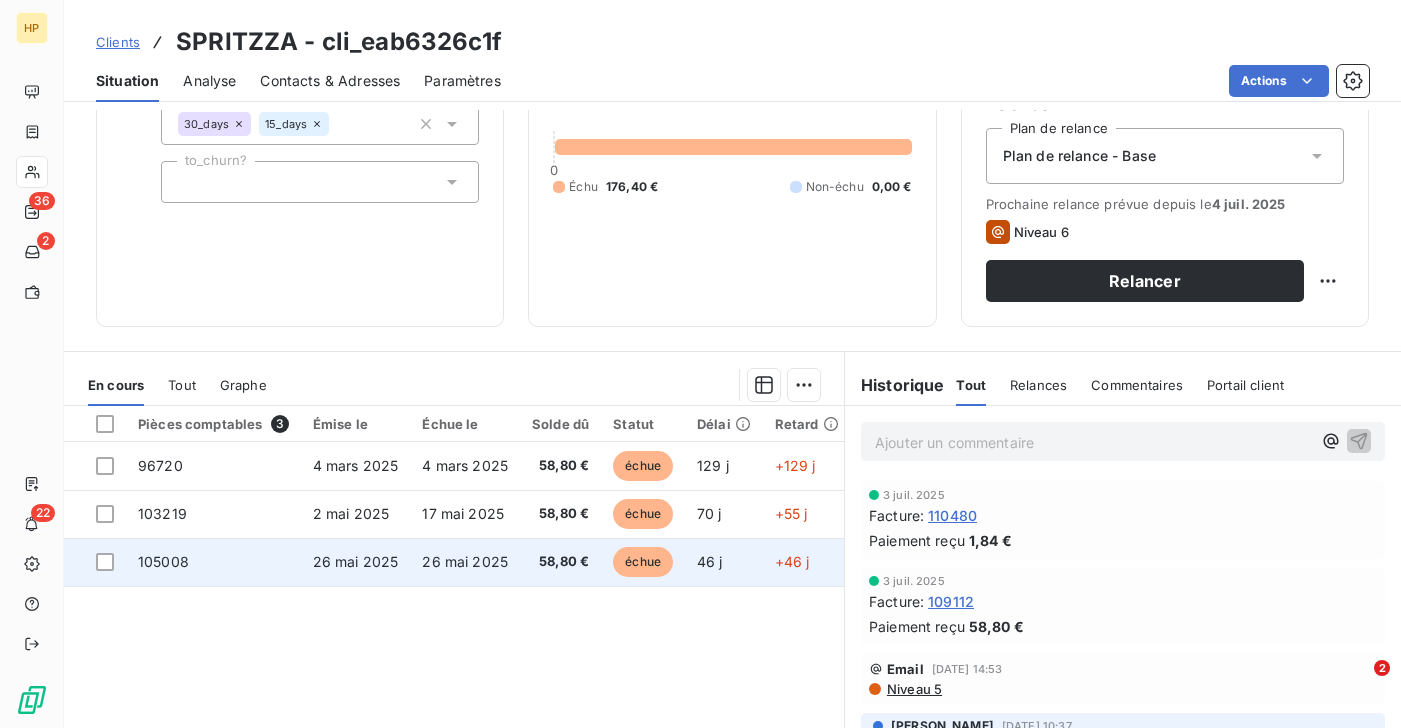 click on "26 mai 2025" at bounding box center (356, 562) 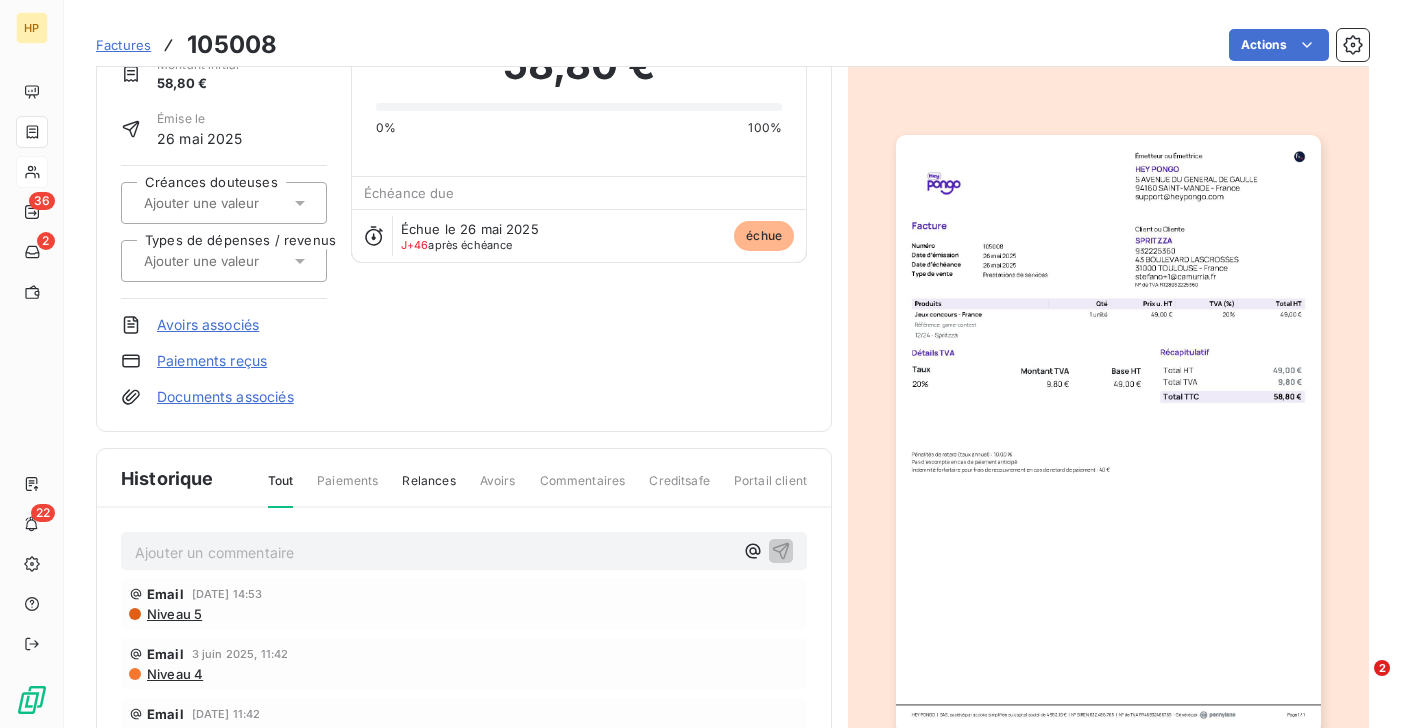 scroll, scrollTop: 0, scrollLeft: 0, axis: both 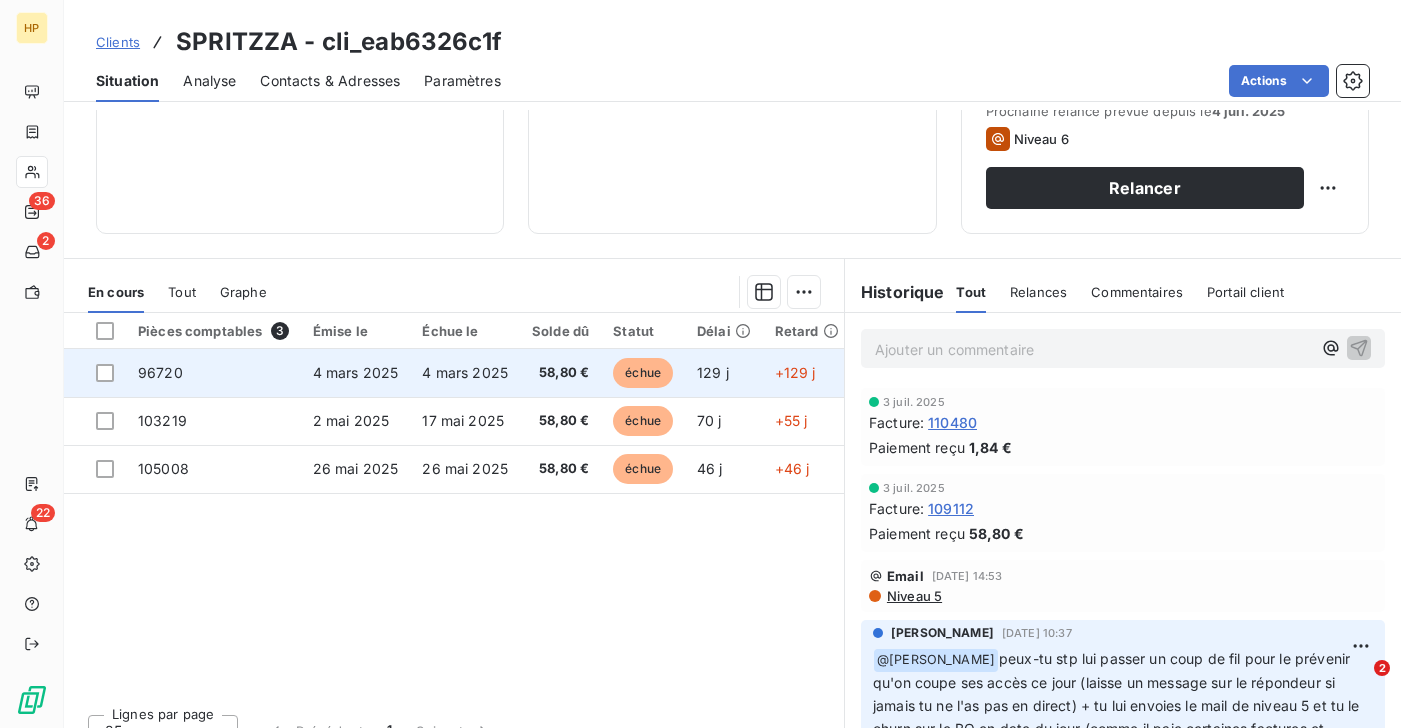 click on "96720" at bounding box center (160, 372) 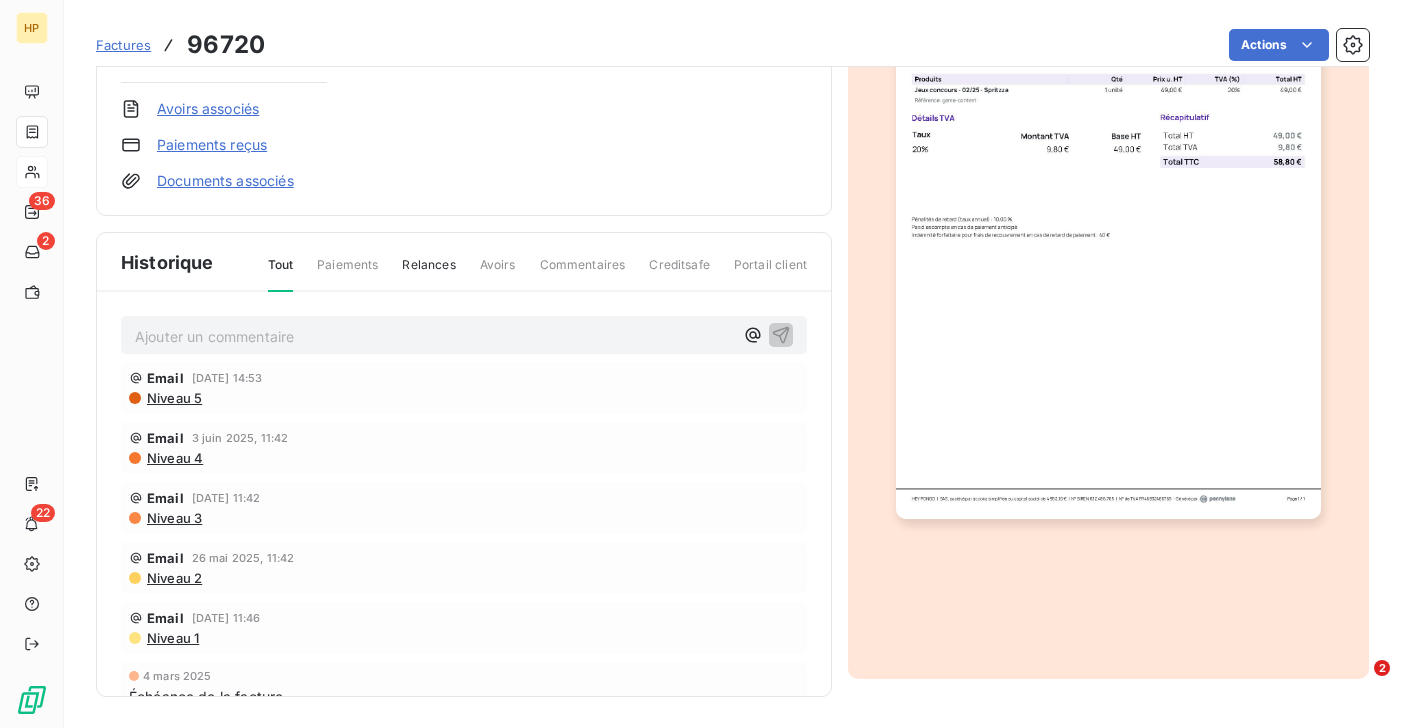 scroll, scrollTop: 0, scrollLeft: 0, axis: both 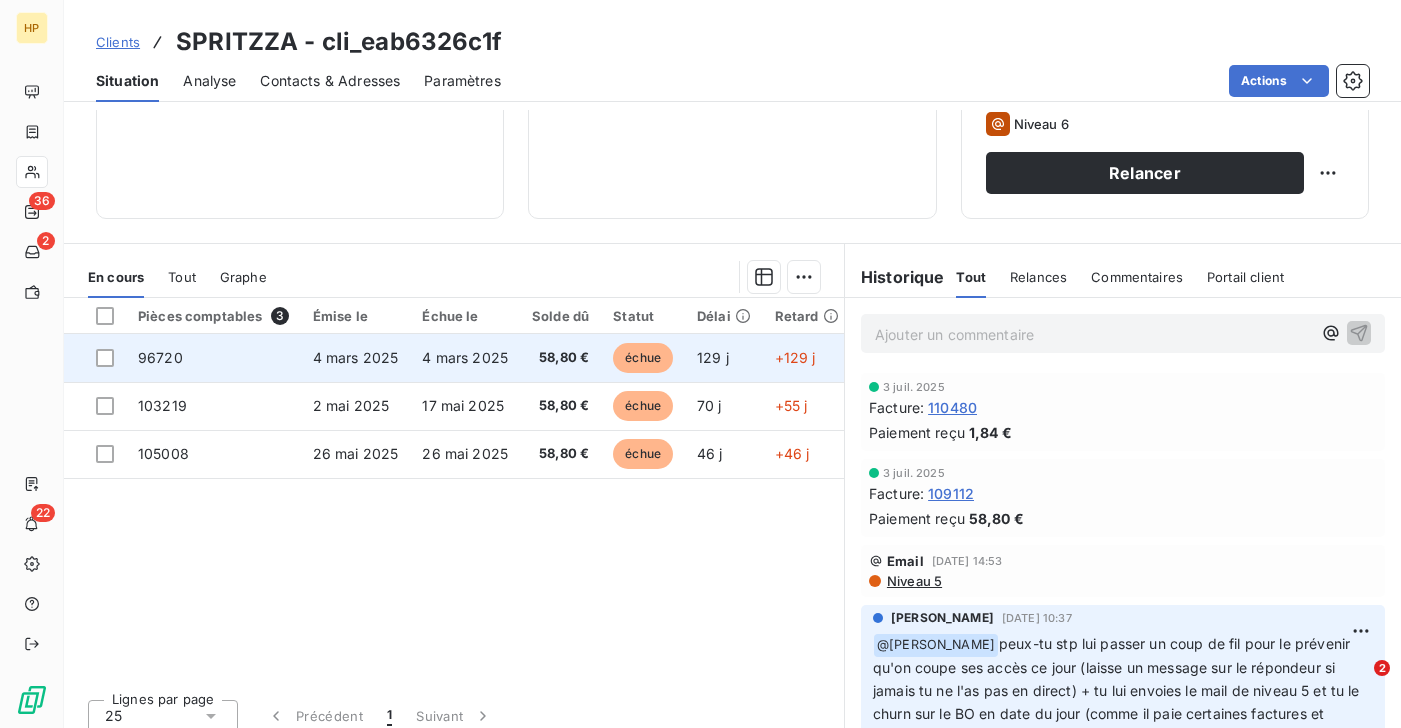 click on "4 mars 2025" at bounding box center [356, 357] 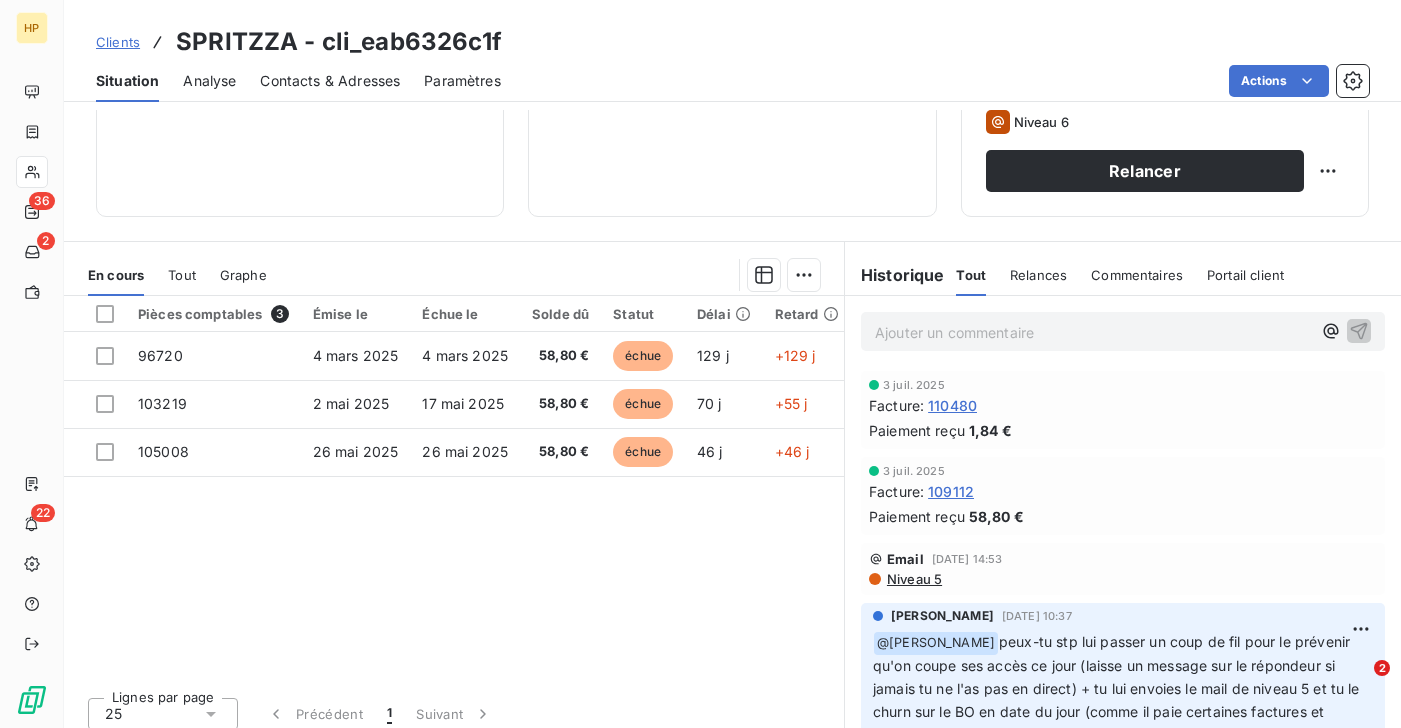 scroll, scrollTop: 328, scrollLeft: 0, axis: vertical 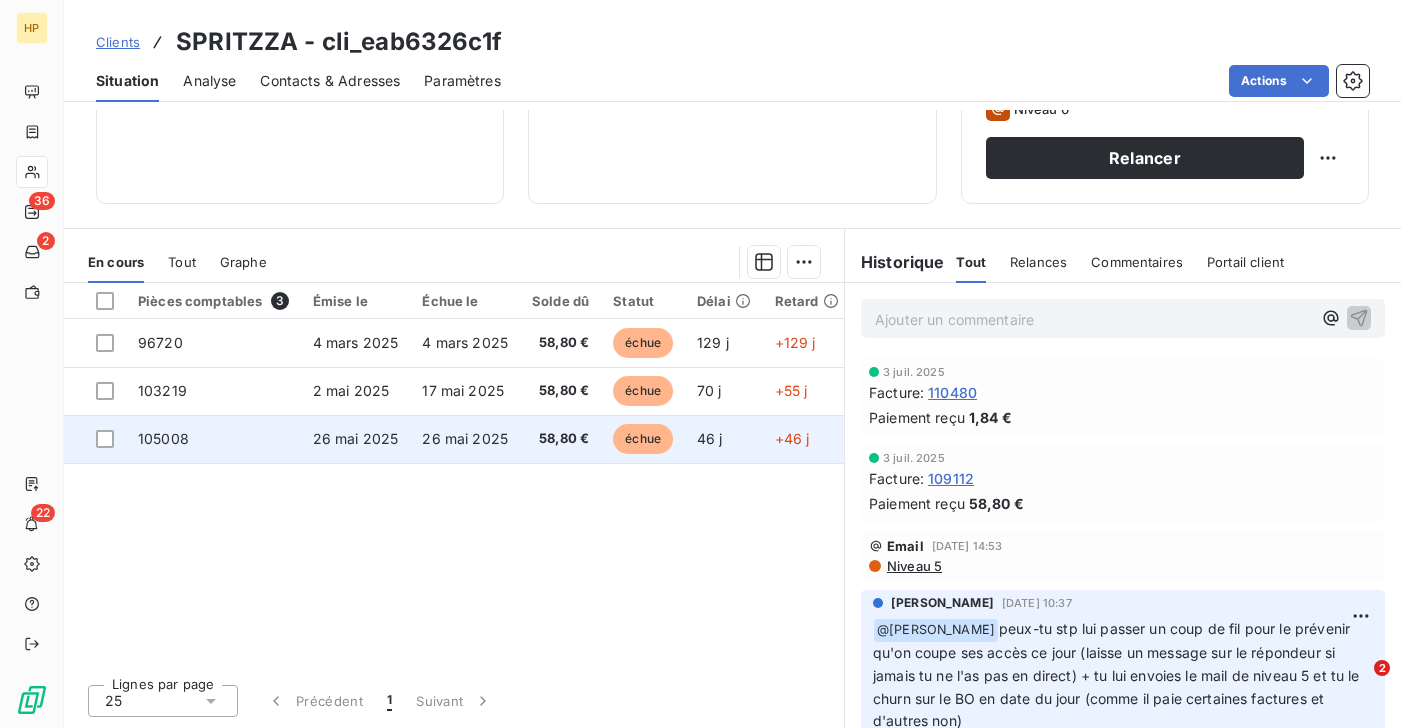 click on "26 mai 2025" at bounding box center [356, 439] 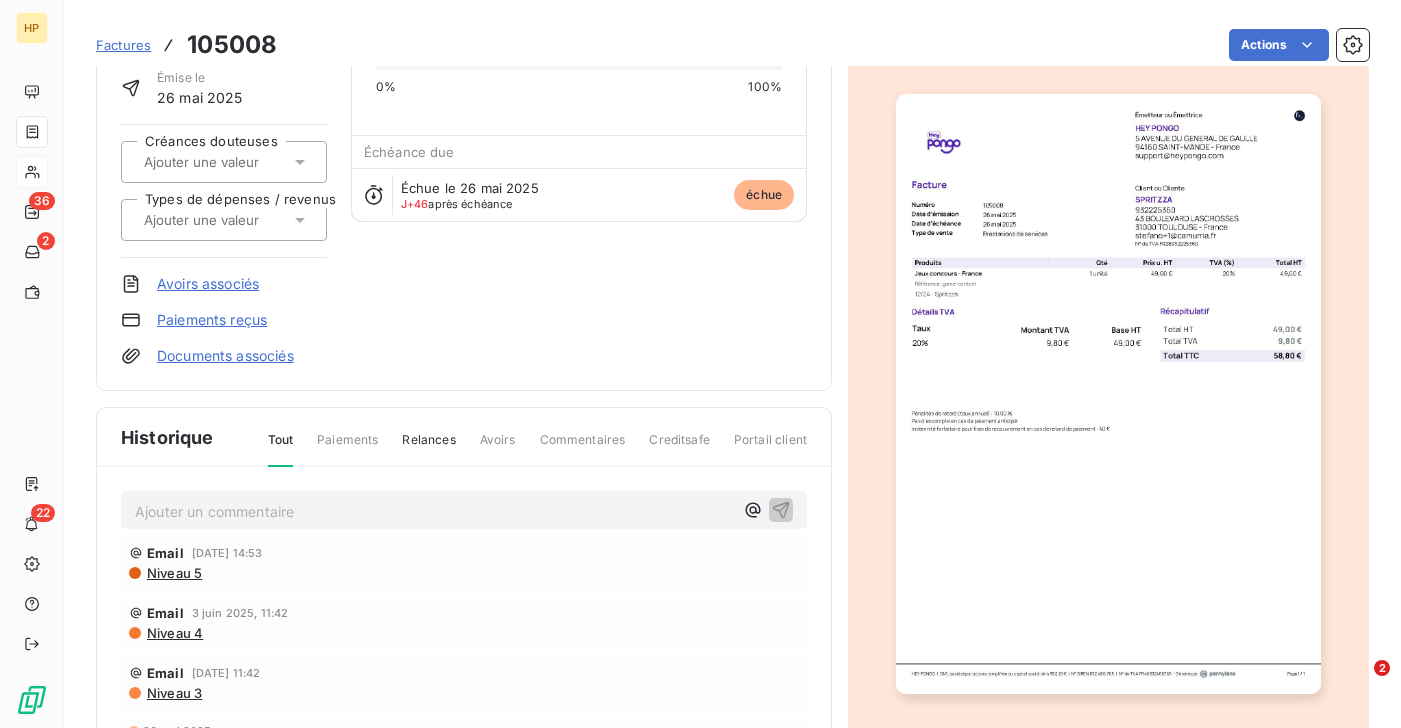 scroll, scrollTop: 0, scrollLeft: 0, axis: both 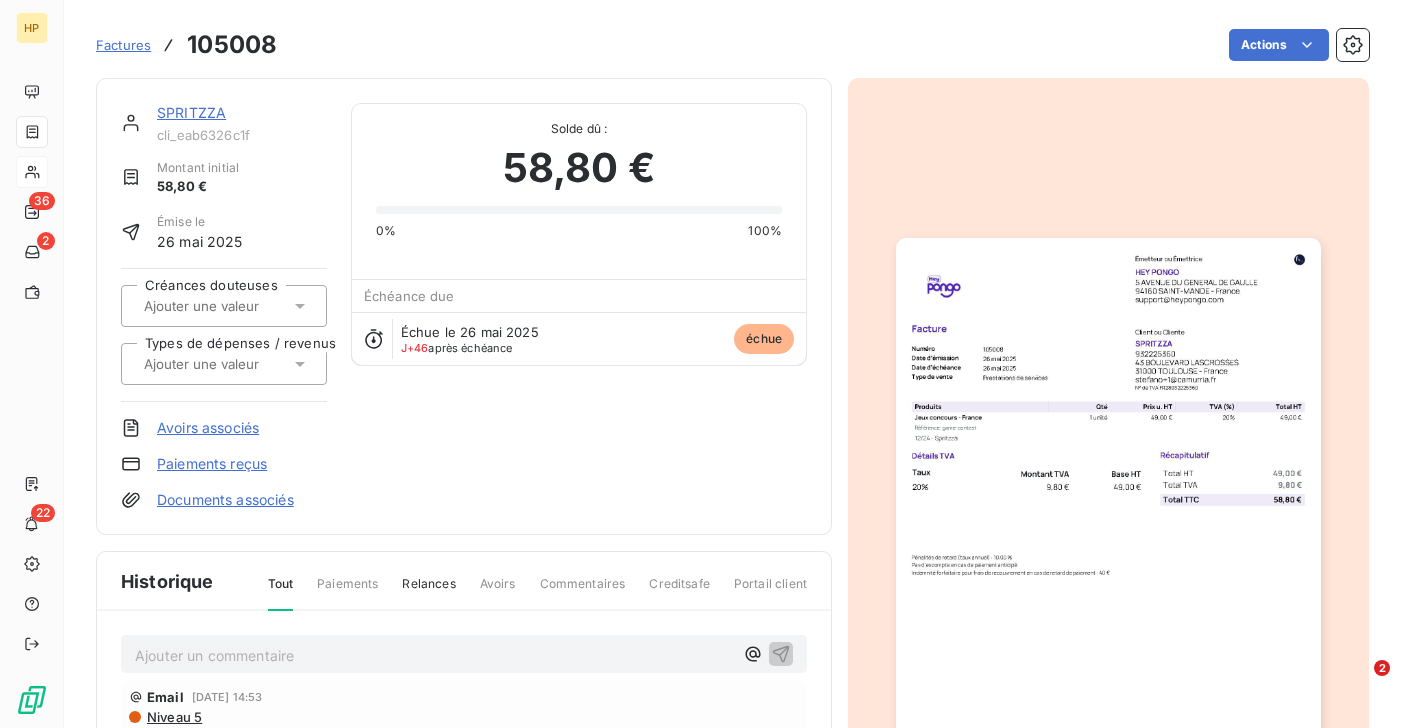 click on "HP 36 2 22 Factures 105008 Actions SPRITZZA cli_eab6326c1f Montant initial 58,80 € Émise le 26 mai 2025 Créances douteuses Types de dépenses / revenus Avoirs associés Paiements reçus Documents associés Solde dû : 58,80 € 0% 100% Échéance due Échue le 26 mai 2025 J+46  après échéance échue Historique Tout Paiements Relances Avoirs Commentaires Creditsafe Portail client Ajouter un commentaire ﻿ Email 30 juin 2025, 14:53 Niveau 5 Email 3 juin 2025, 11:42 Niveau 4 Email 30 mai 2025, 11:42 Niveau 3 26 mai 2025 Échéance de la facture 26 mai 2025 Émission de la facture
2" at bounding box center [700, 364] 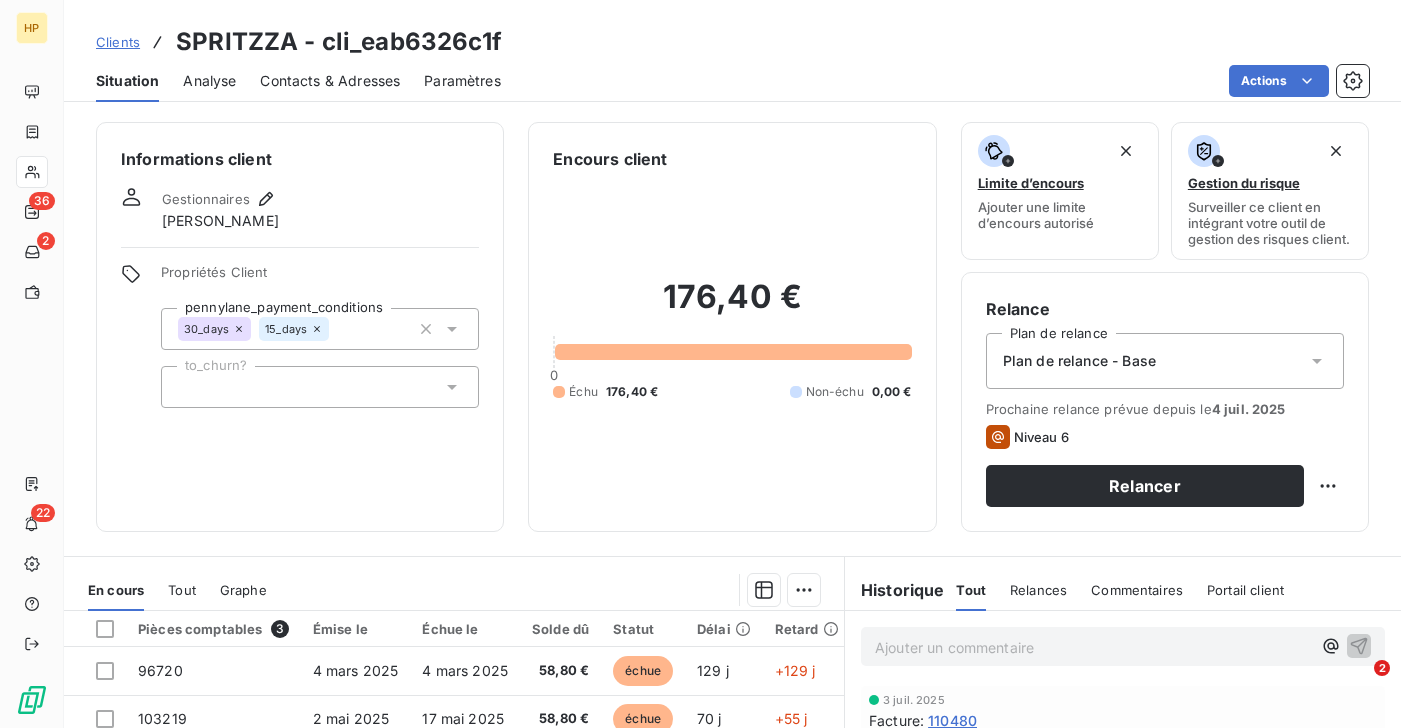scroll, scrollTop: 282, scrollLeft: 0, axis: vertical 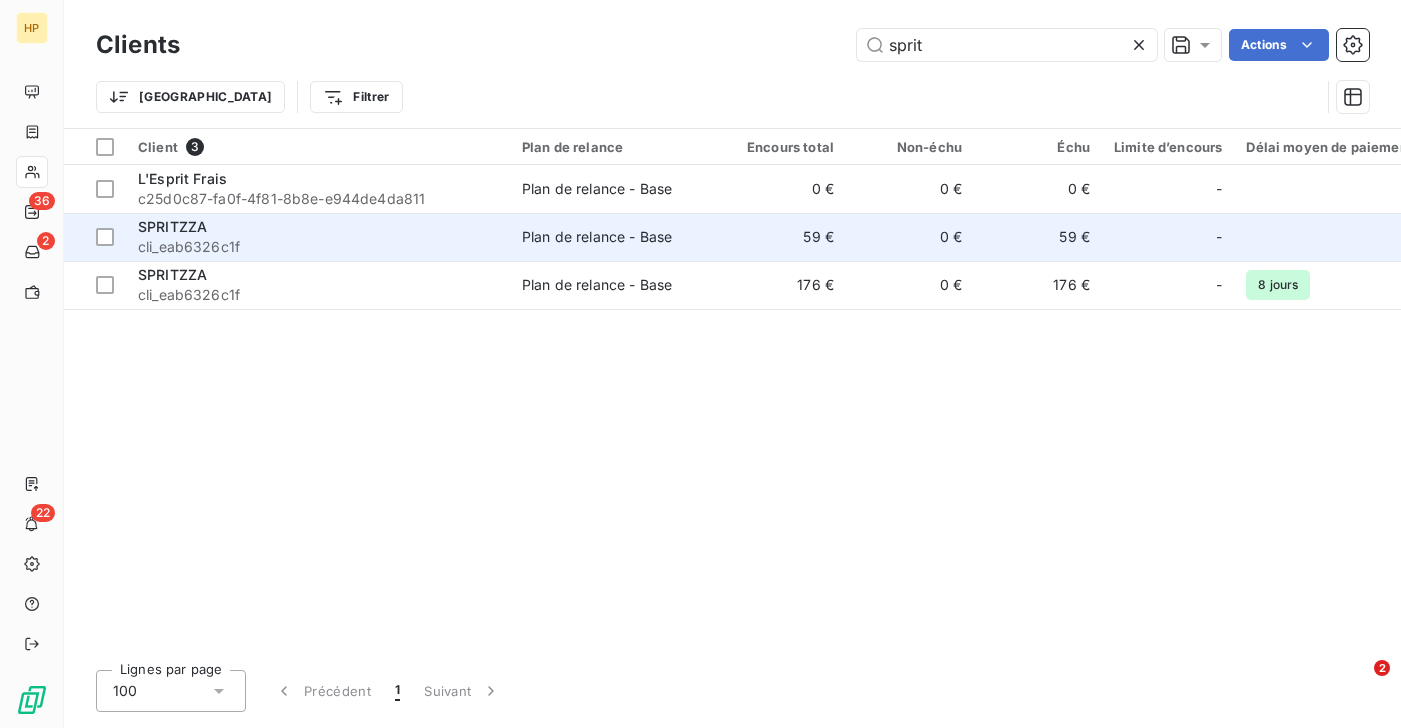 click on "cli_eab6326c1f" at bounding box center (318, 247) 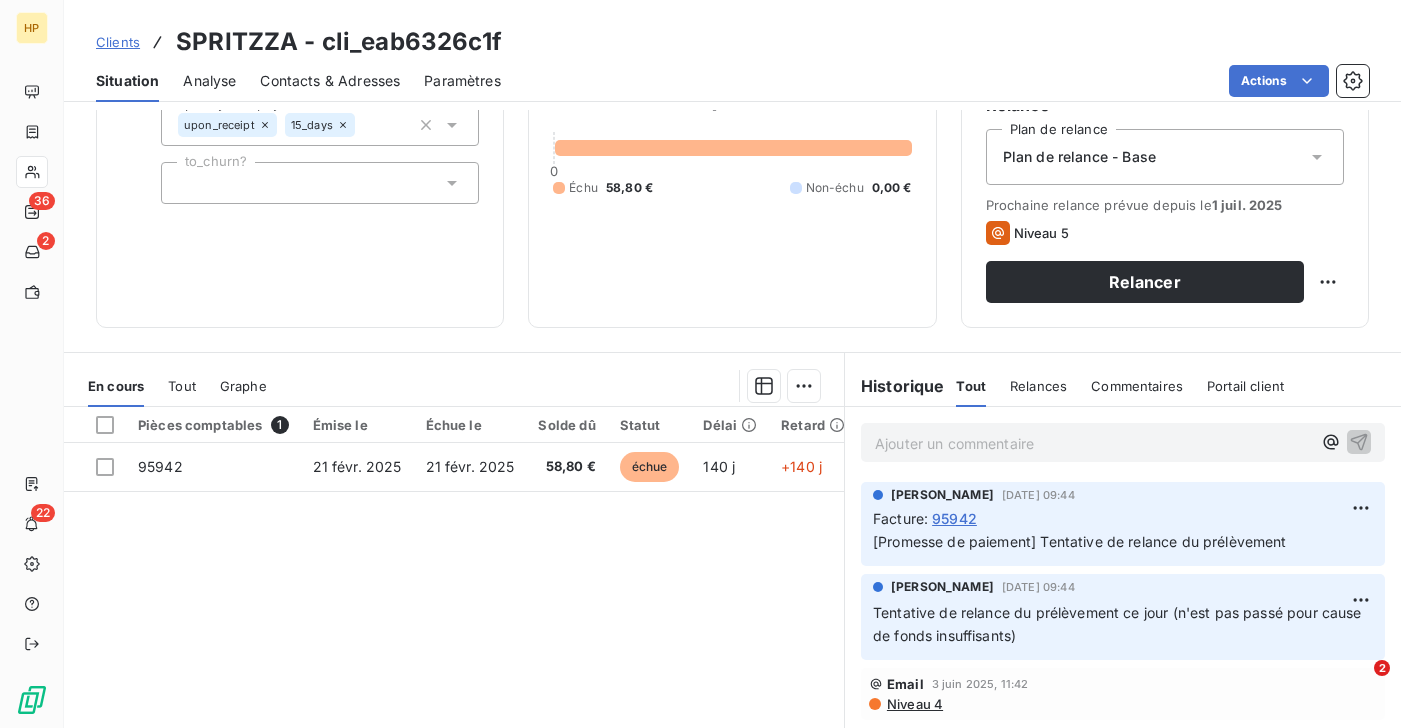 scroll, scrollTop: 328, scrollLeft: 0, axis: vertical 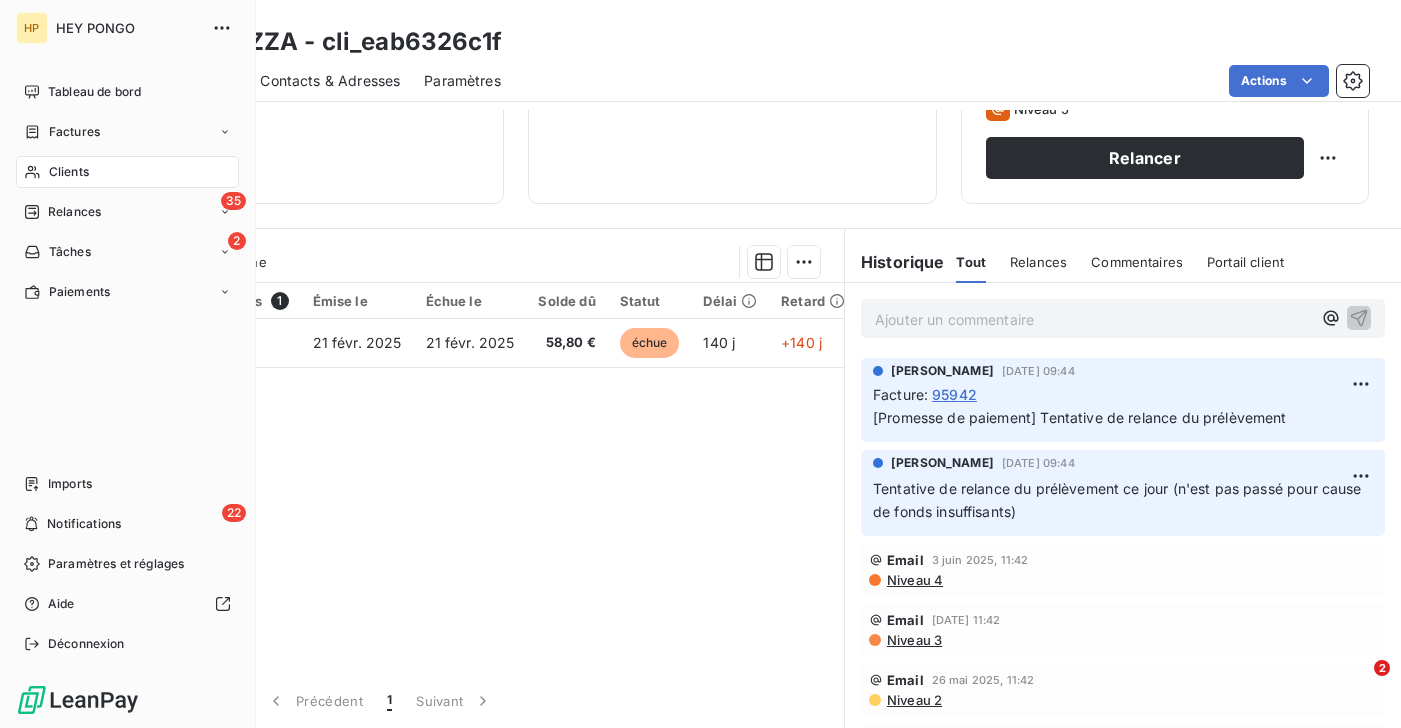 click on "Clients" at bounding box center [69, 172] 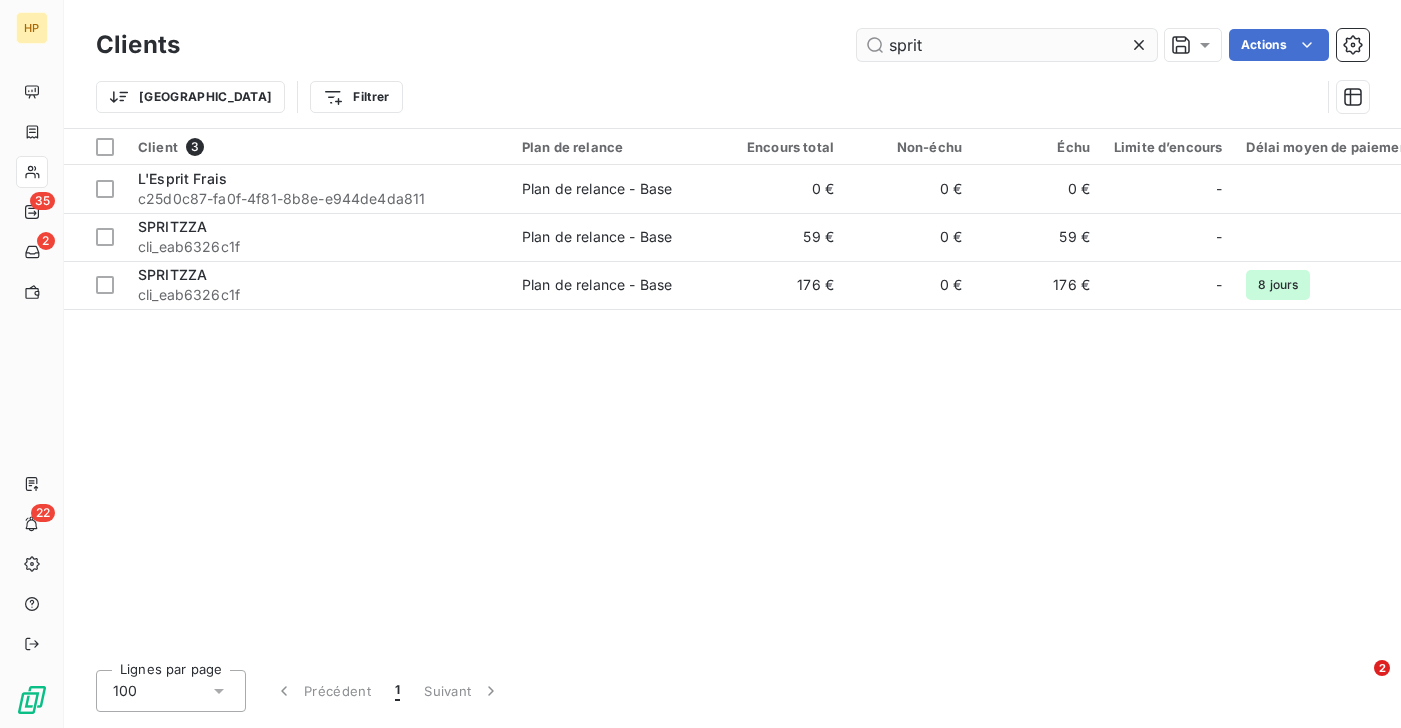 drag, startPoint x: 935, startPoint y: 41, endPoint x: 885, endPoint y: 41, distance: 50 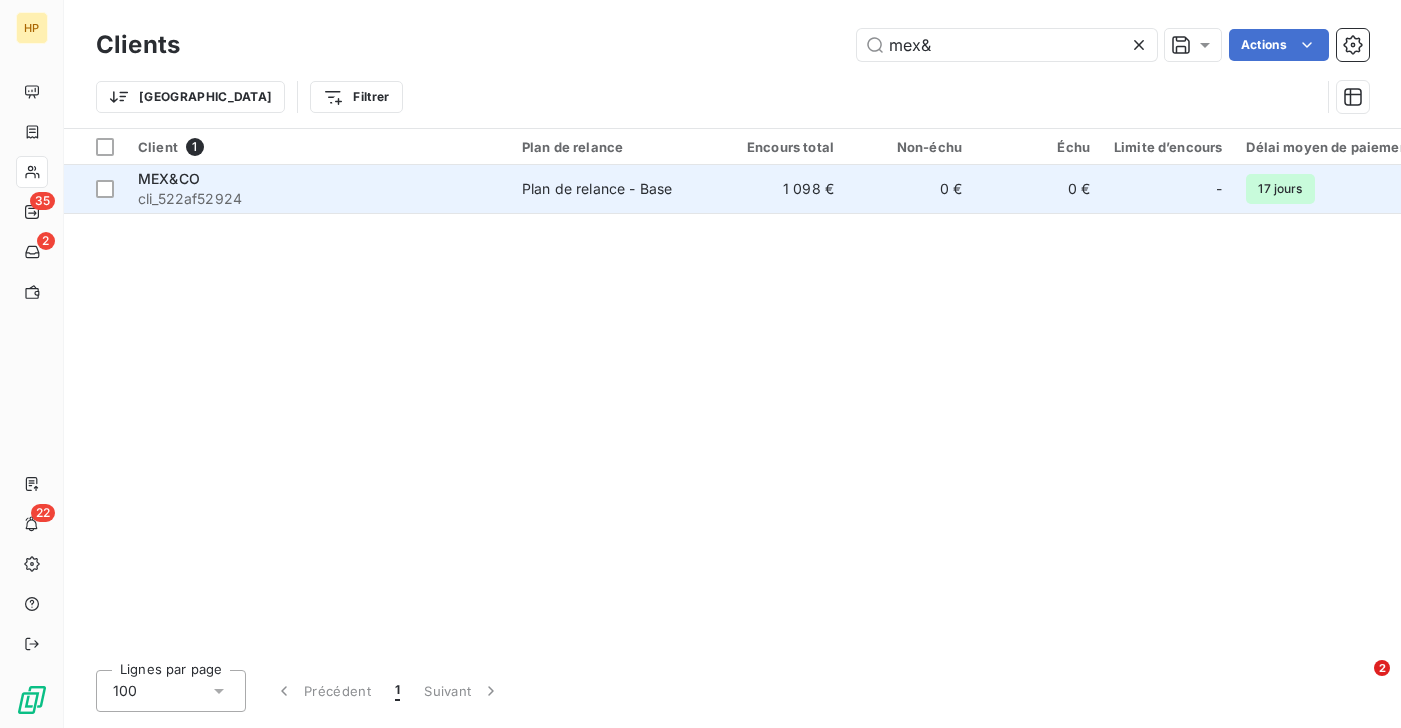 type on "mex&" 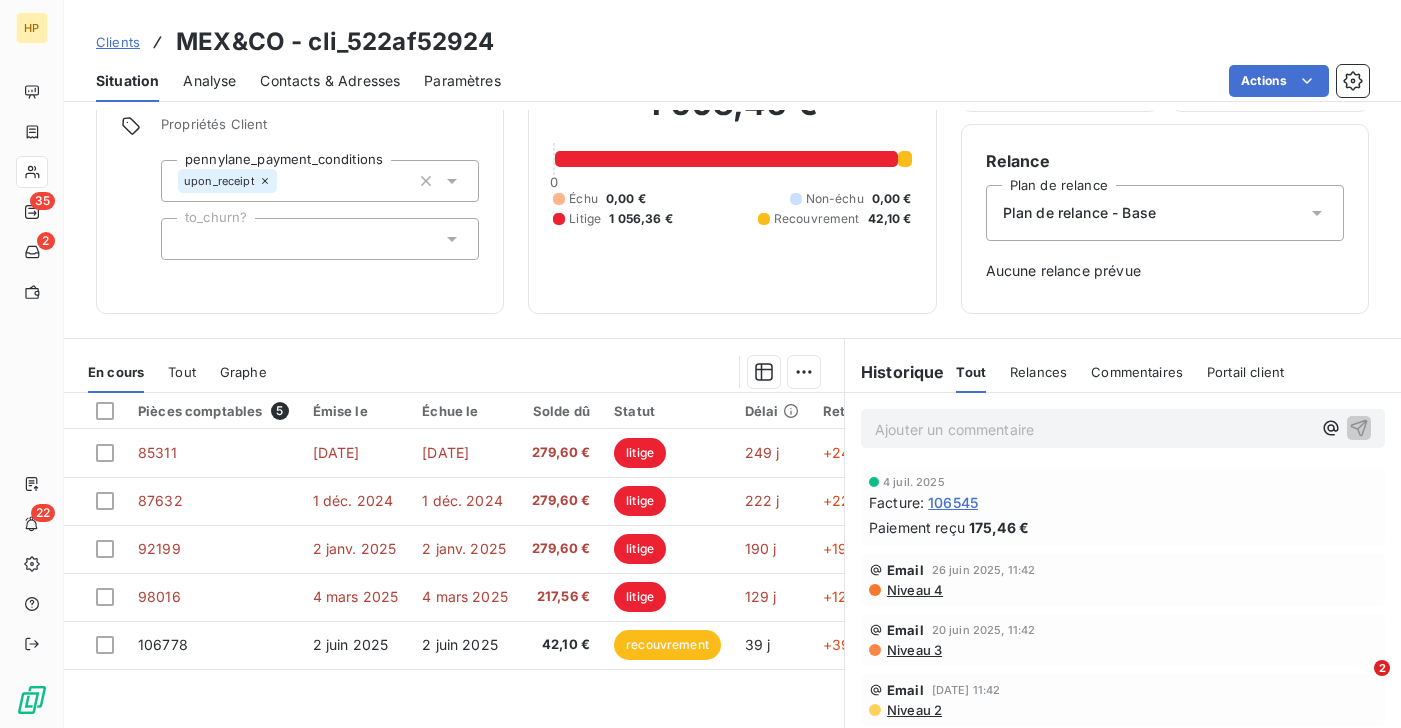 scroll, scrollTop: 258, scrollLeft: 0, axis: vertical 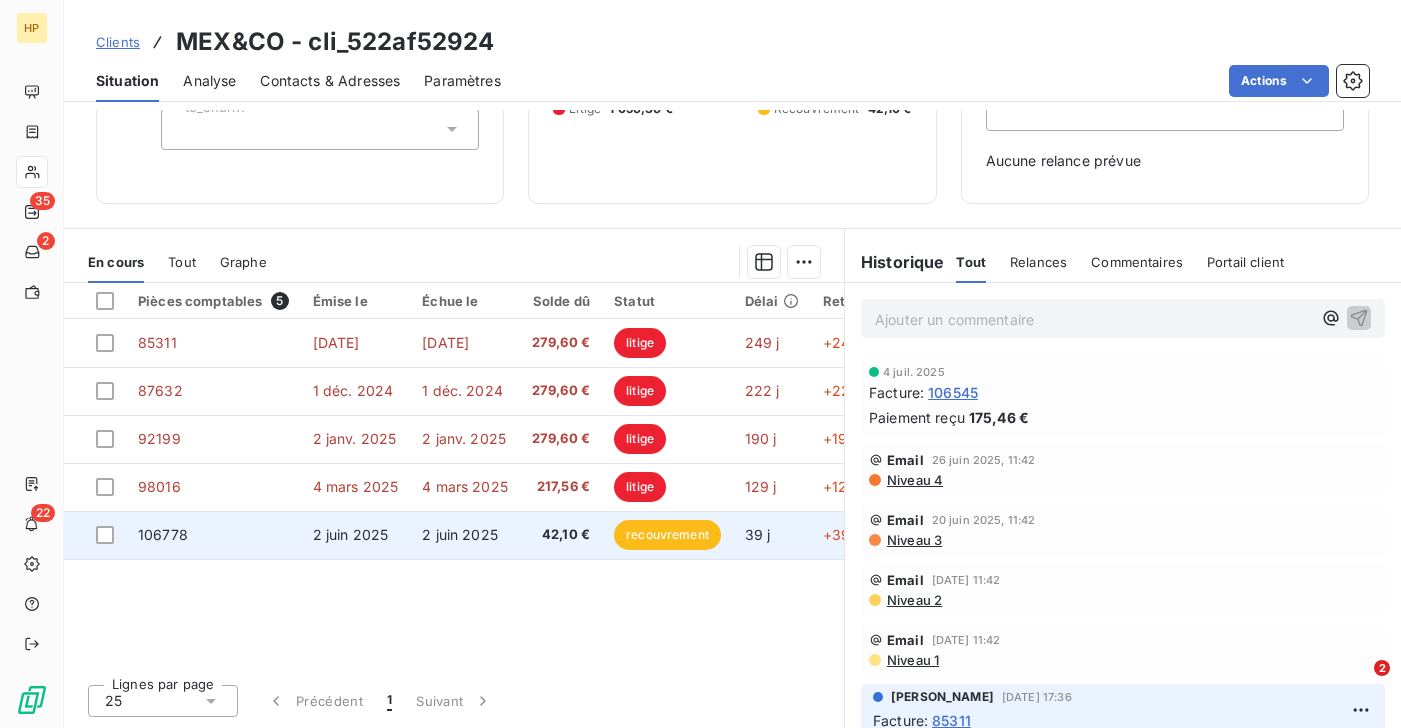 click on "2 juin 2025" at bounding box center [465, 535] 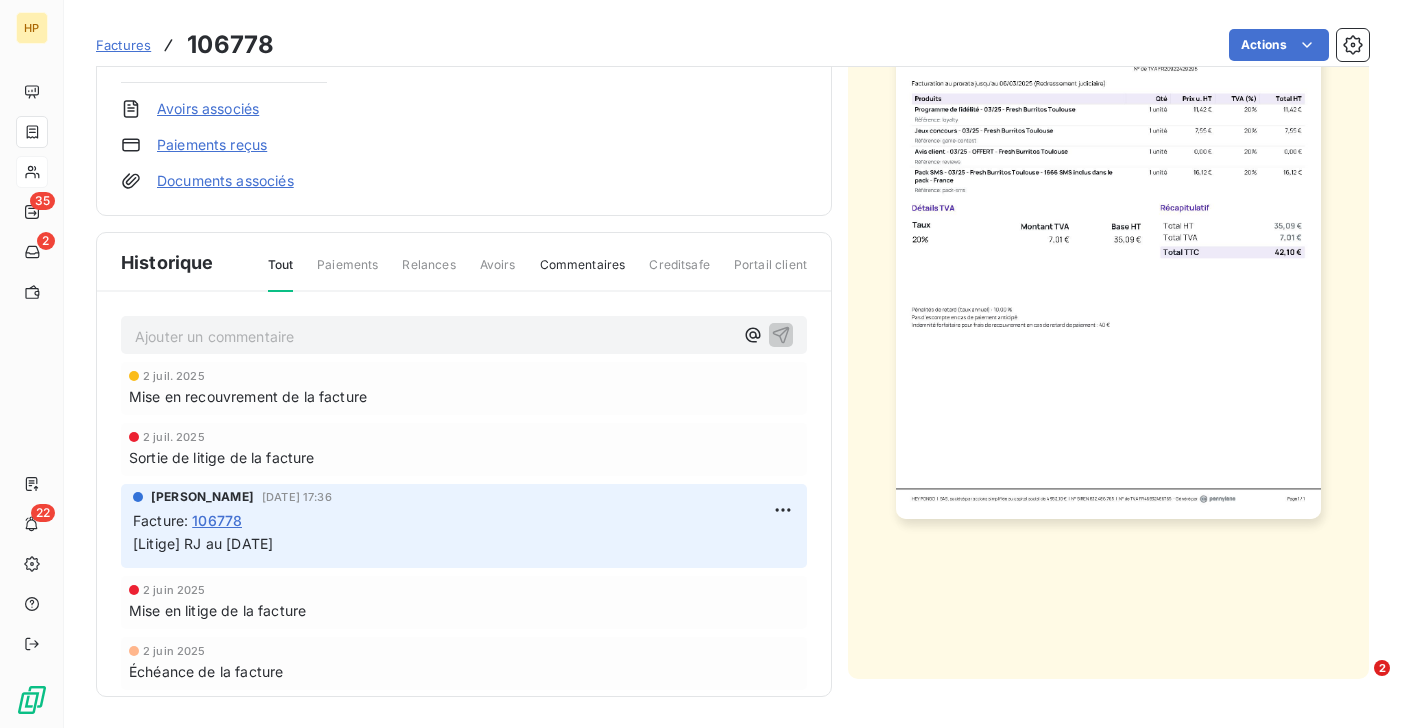 scroll, scrollTop: 0, scrollLeft: 0, axis: both 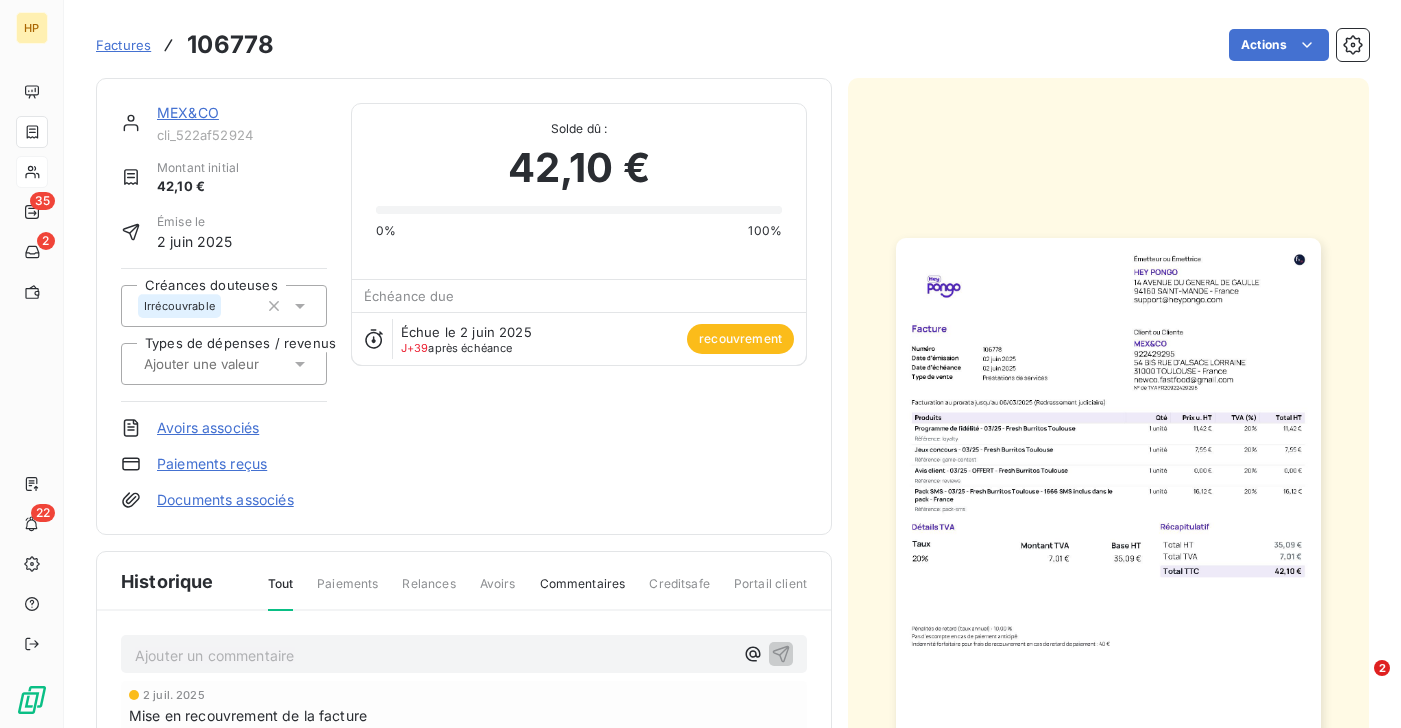 click on "MEX&CO" at bounding box center [188, 112] 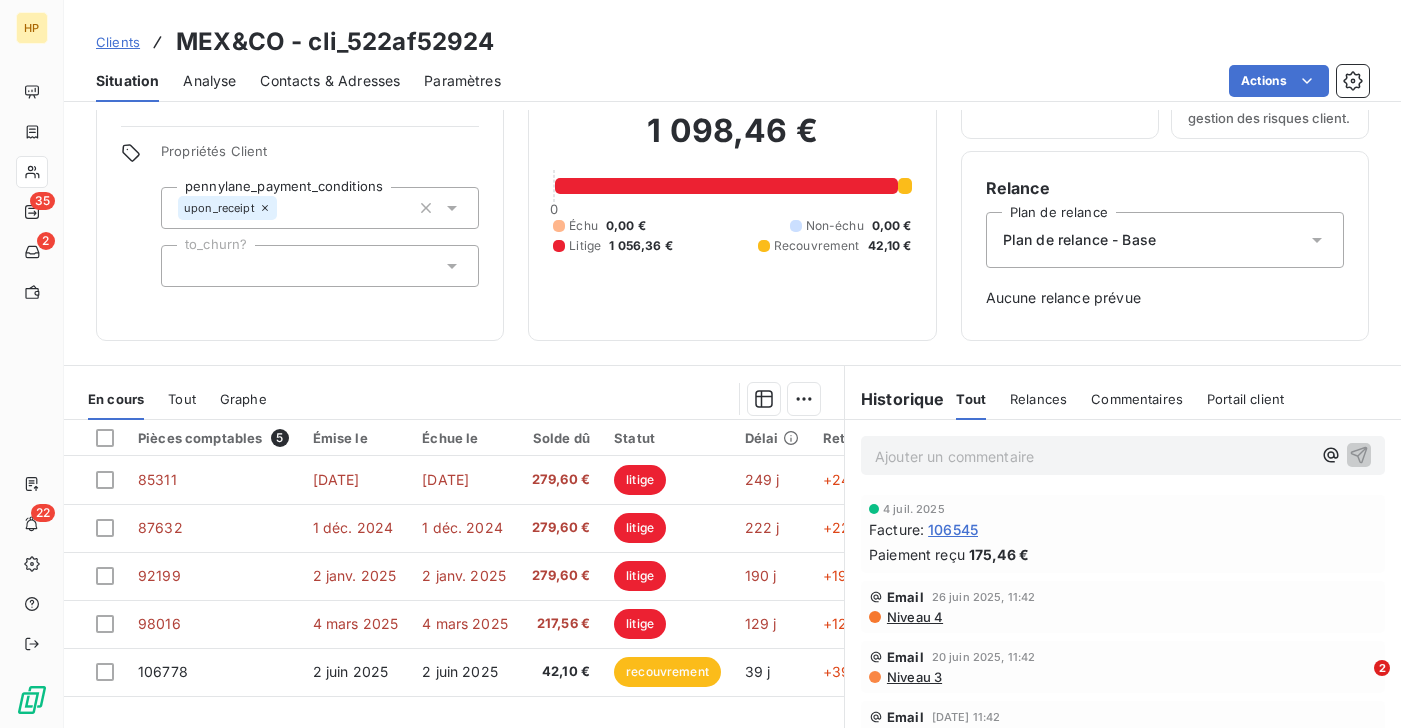 scroll, scrollTop: 0, scrollLeft: 0, axis: both 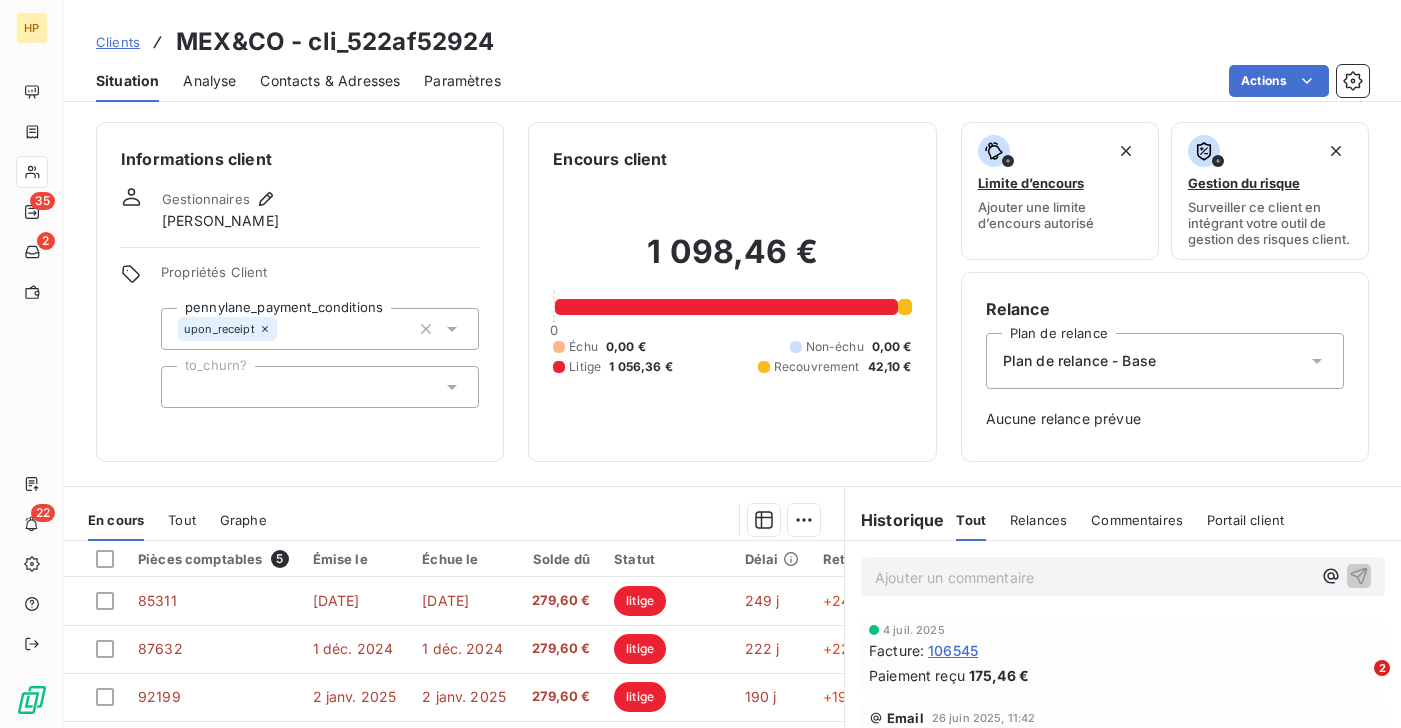 click on "Ajouter un commentaire ﻿" at bounding box center (1093, 577) 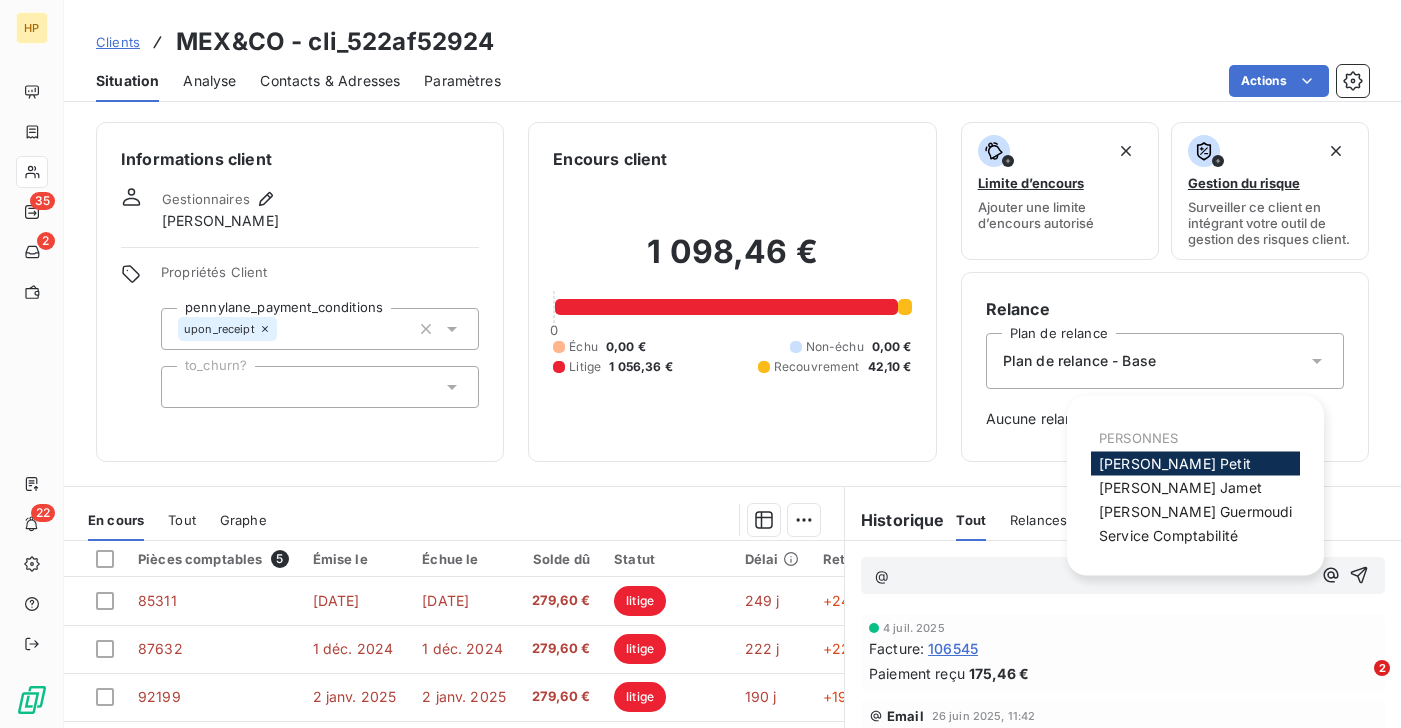 click on "Katharina   Petit" at bounding box center (1175, 463) 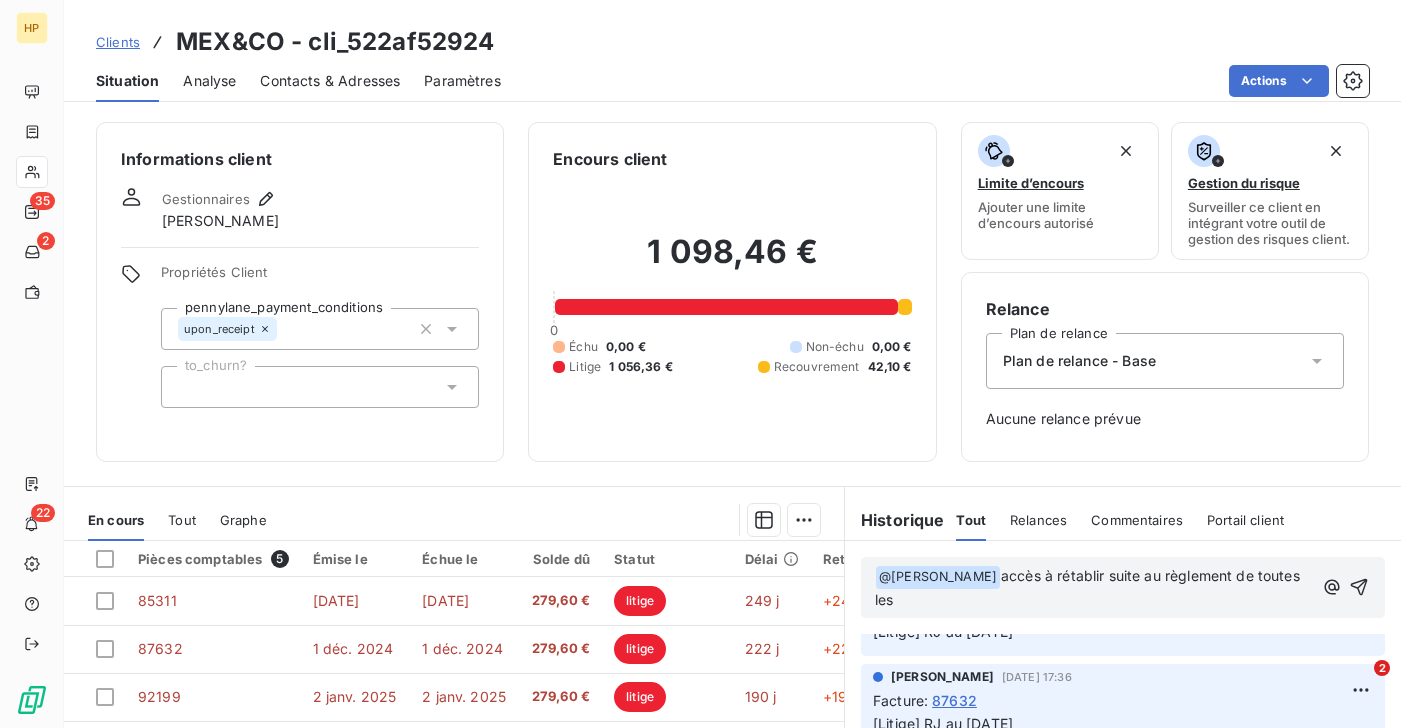 scroll, scrollTop: 415, scrollLeft: 0, axis: vertical 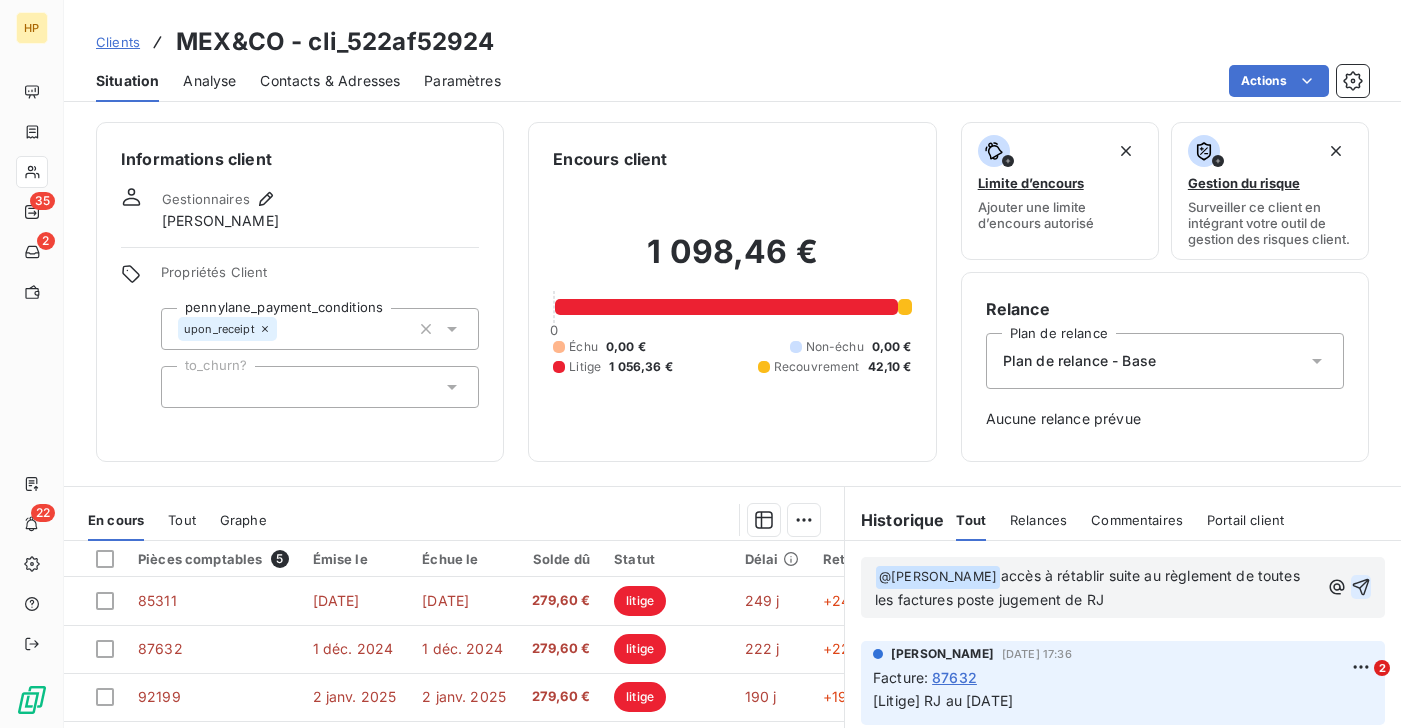 click 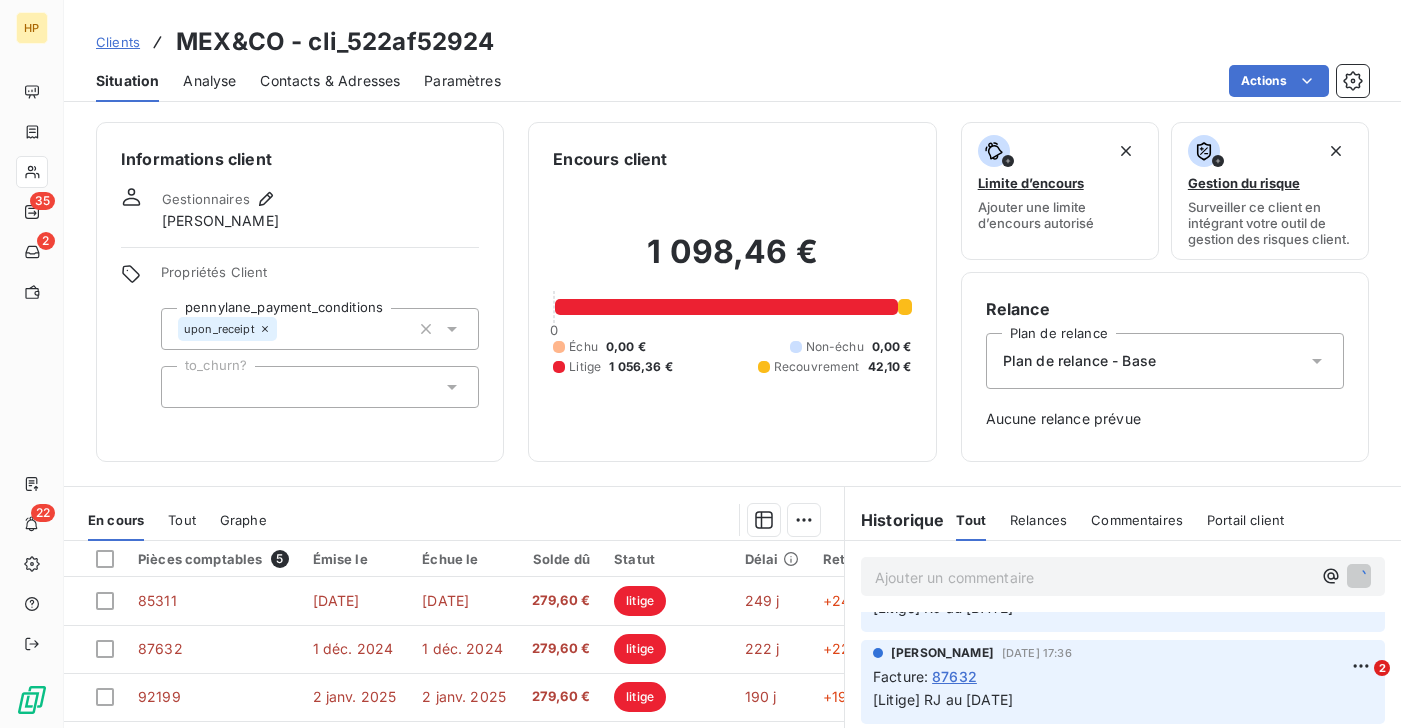 scroll, scrollTop: 488, scrollLeft: 0, axis: vertical 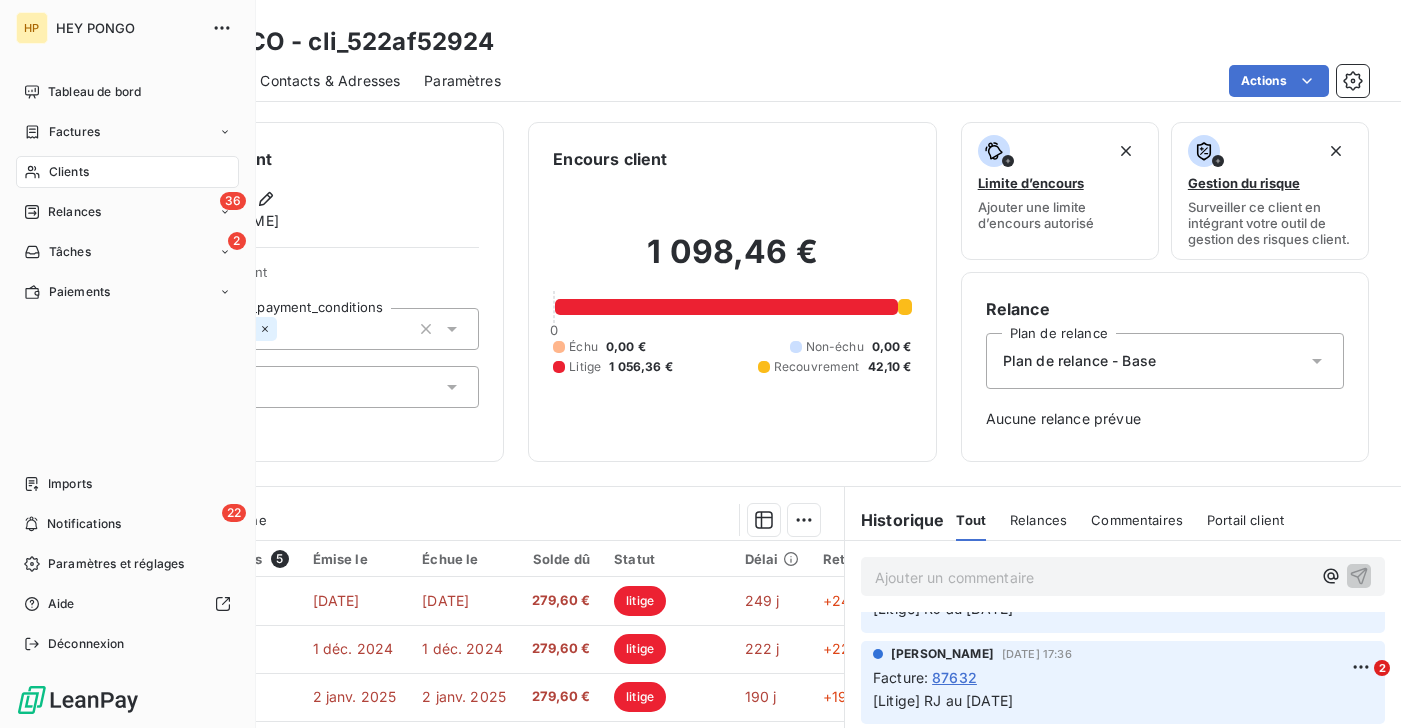 click 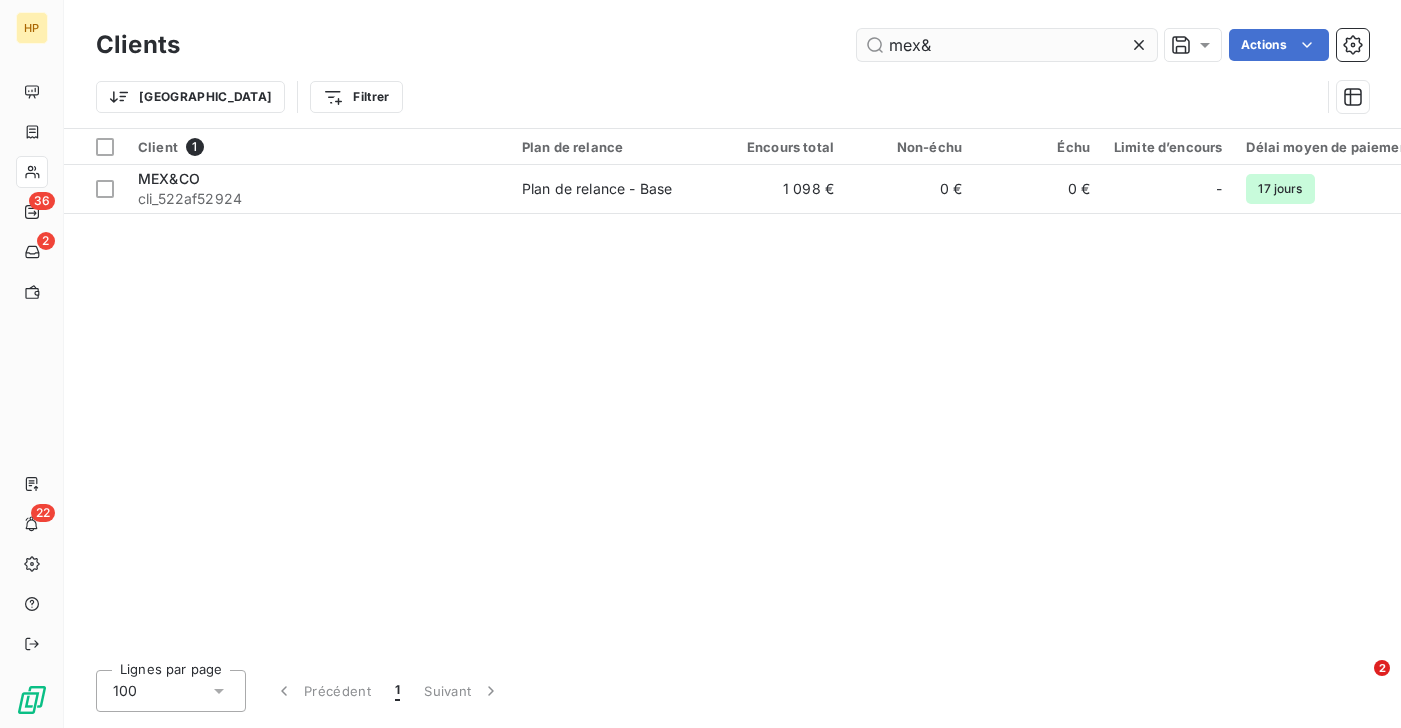 drag, startPoint x: 947, startPoint y: 47, endPoint x: 882, endPoint y: 45, distance: 65.03076 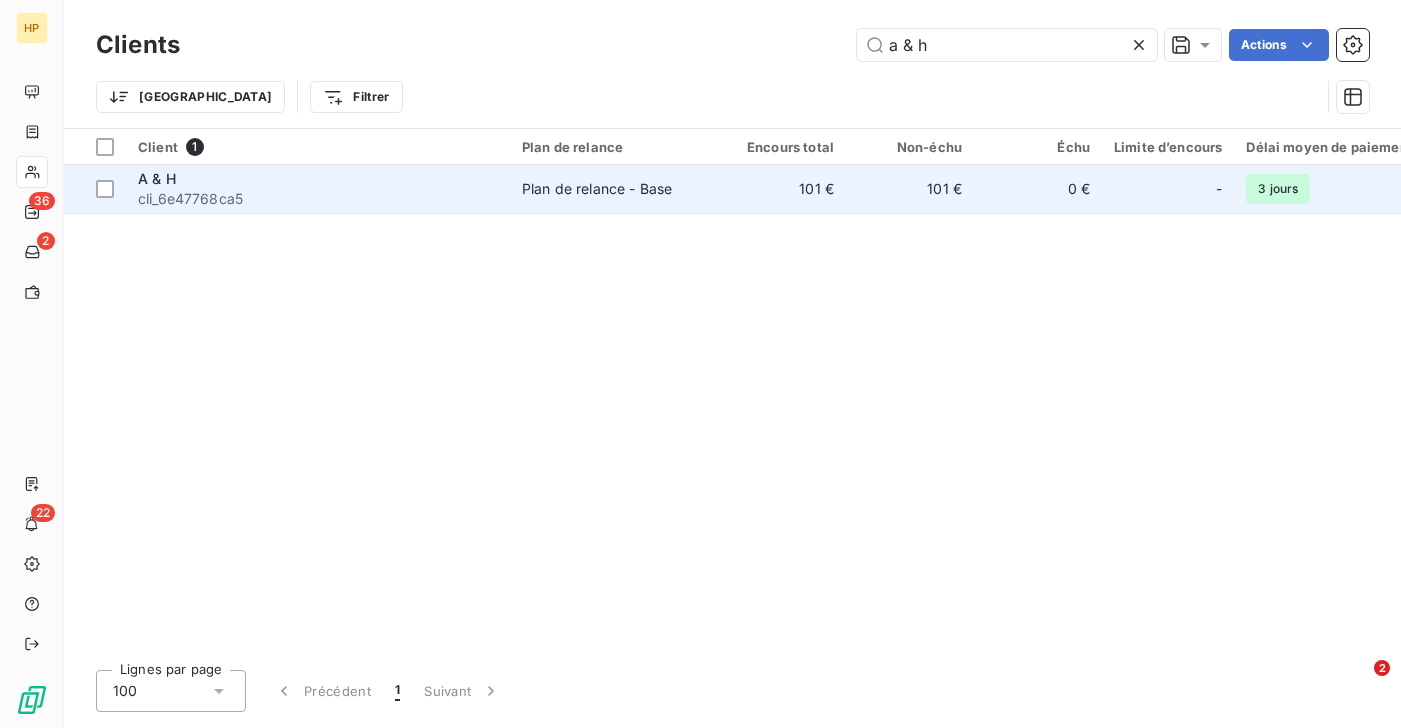 type on "a & h" 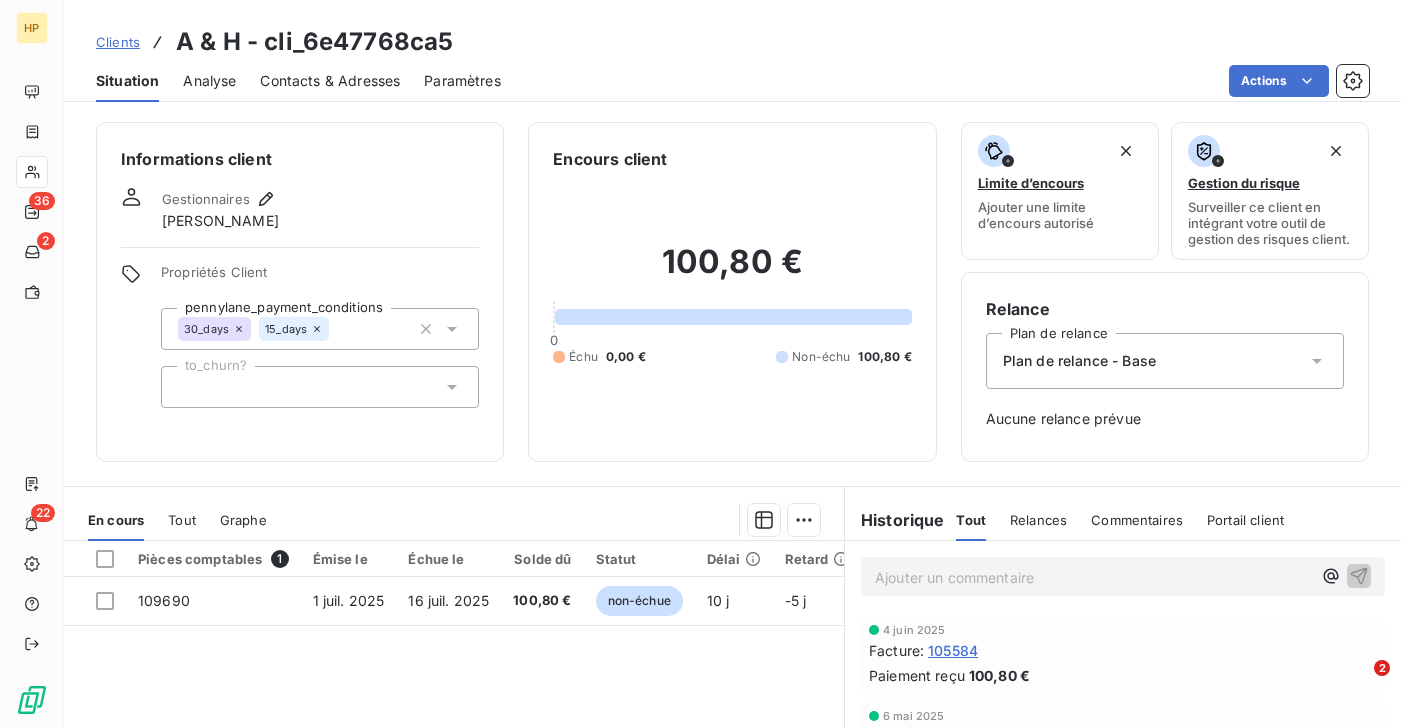 scroll, scrollTop: 189, scrollLeft: 0, axis: vertical 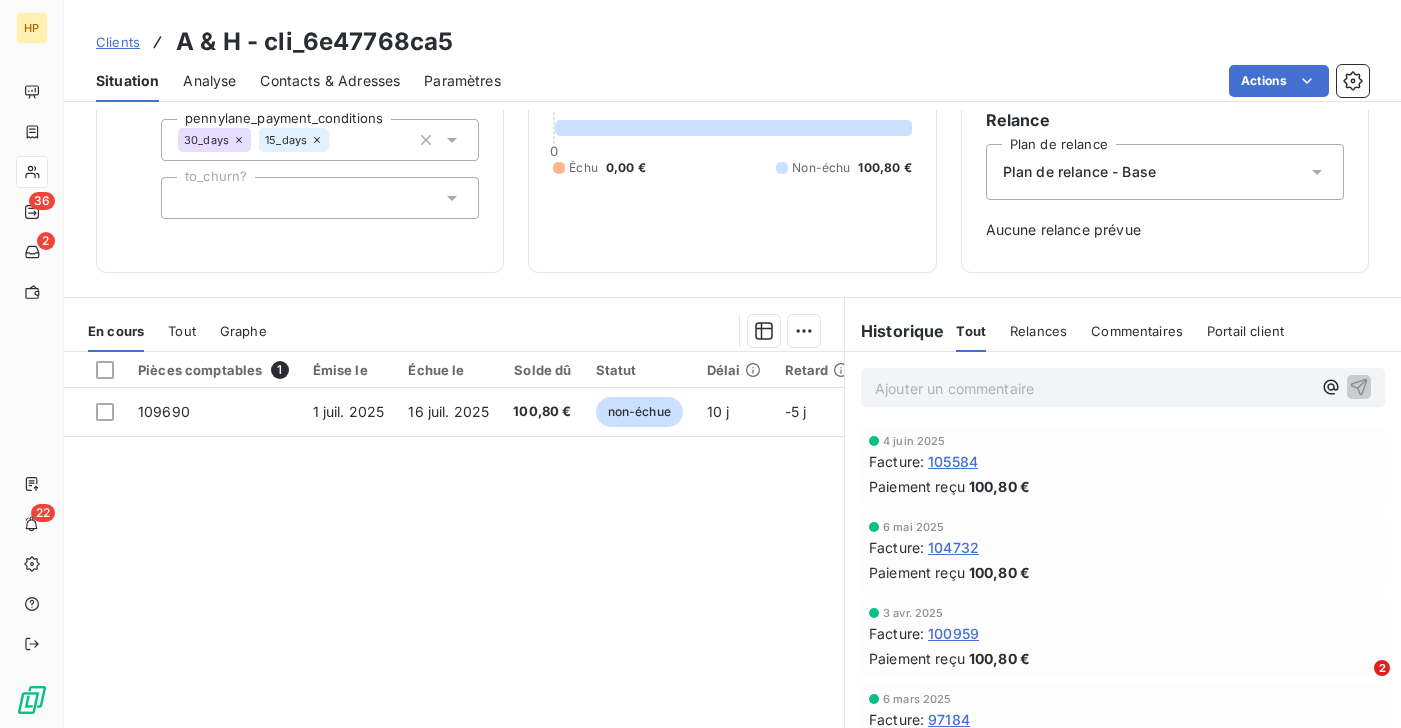 click on "Ajouter un commentaire ﻿" at bounding box center (1093, 388) 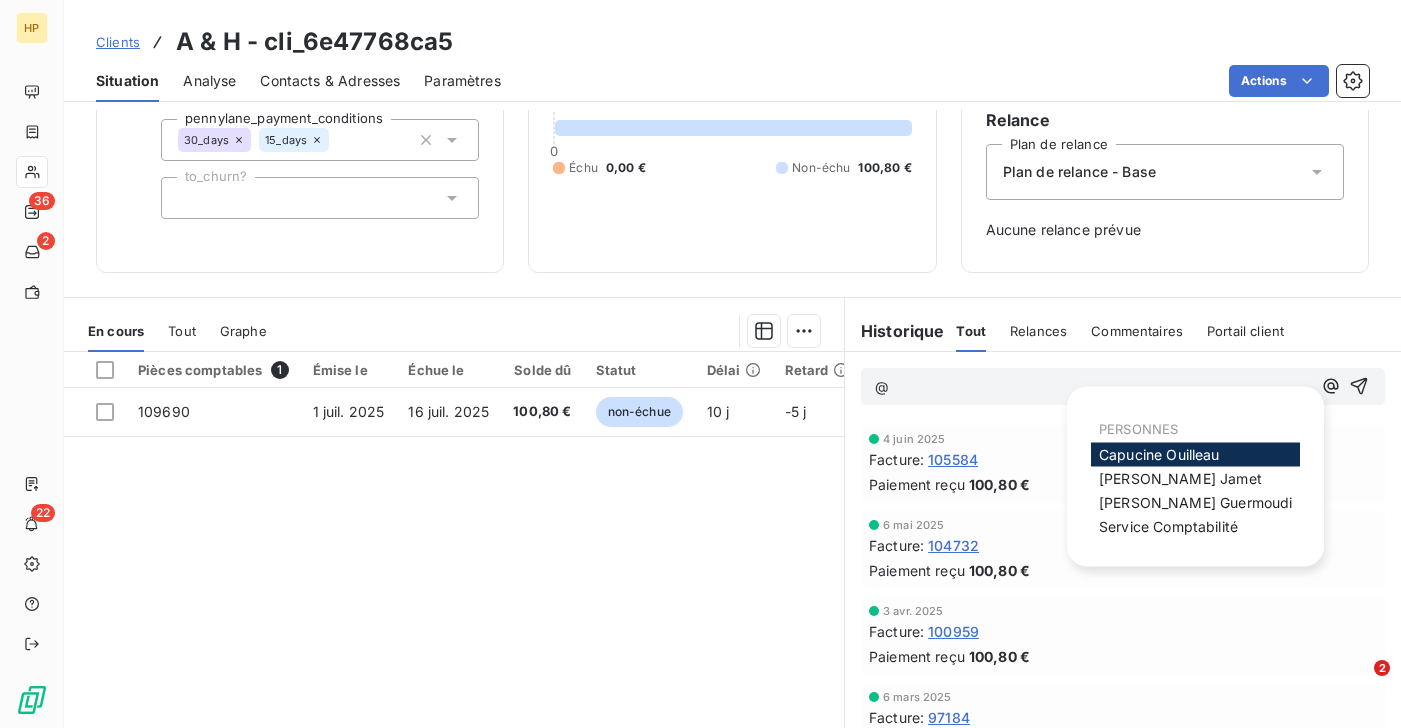 click on "Capucine   Ouilleau" at bounding box center [1159, 454] 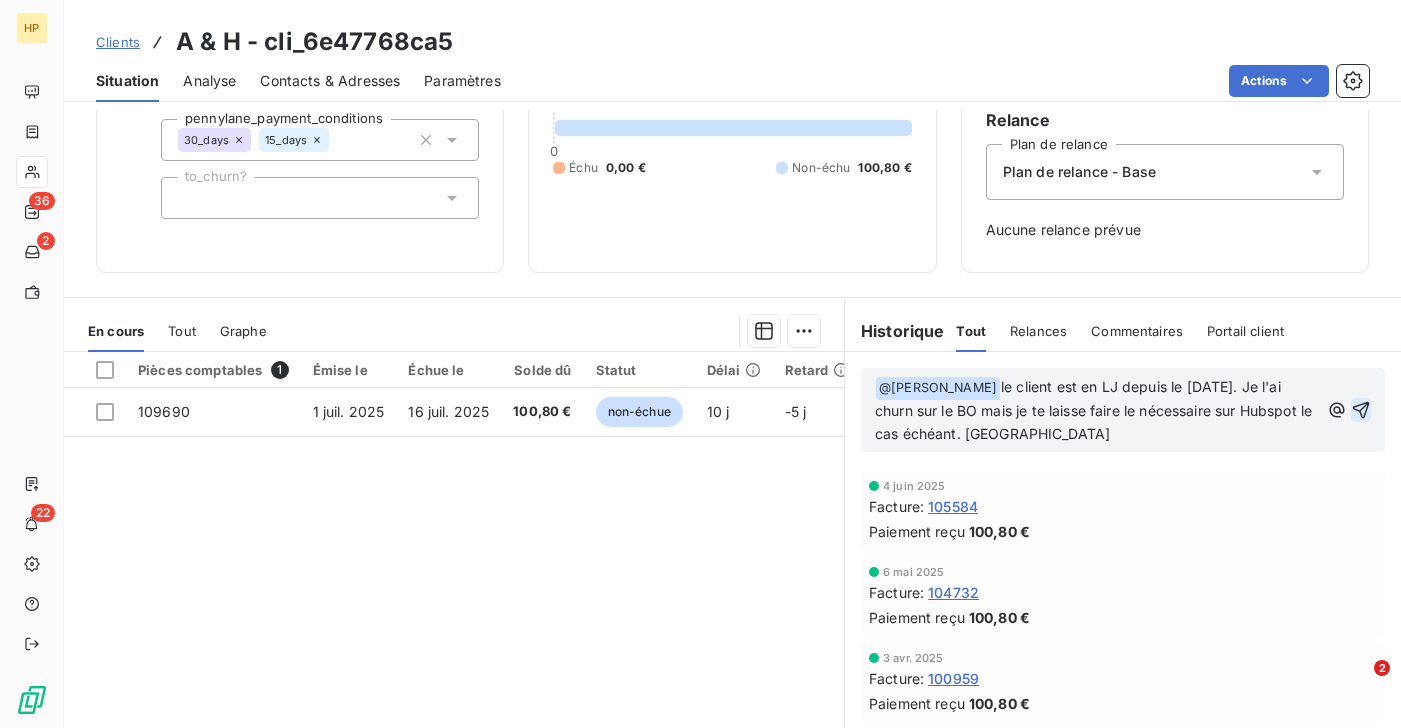 click 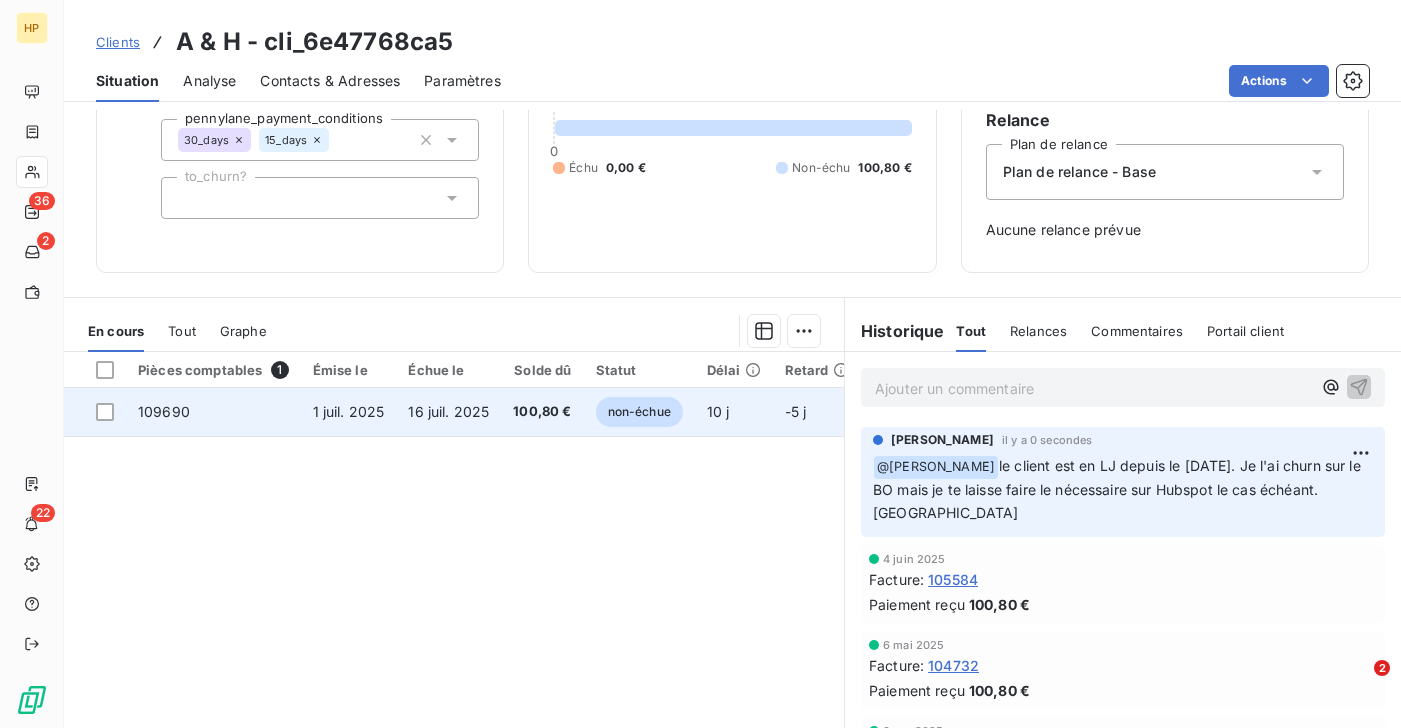 click on "16 juil. 2025" at bounding box center [448, 412] 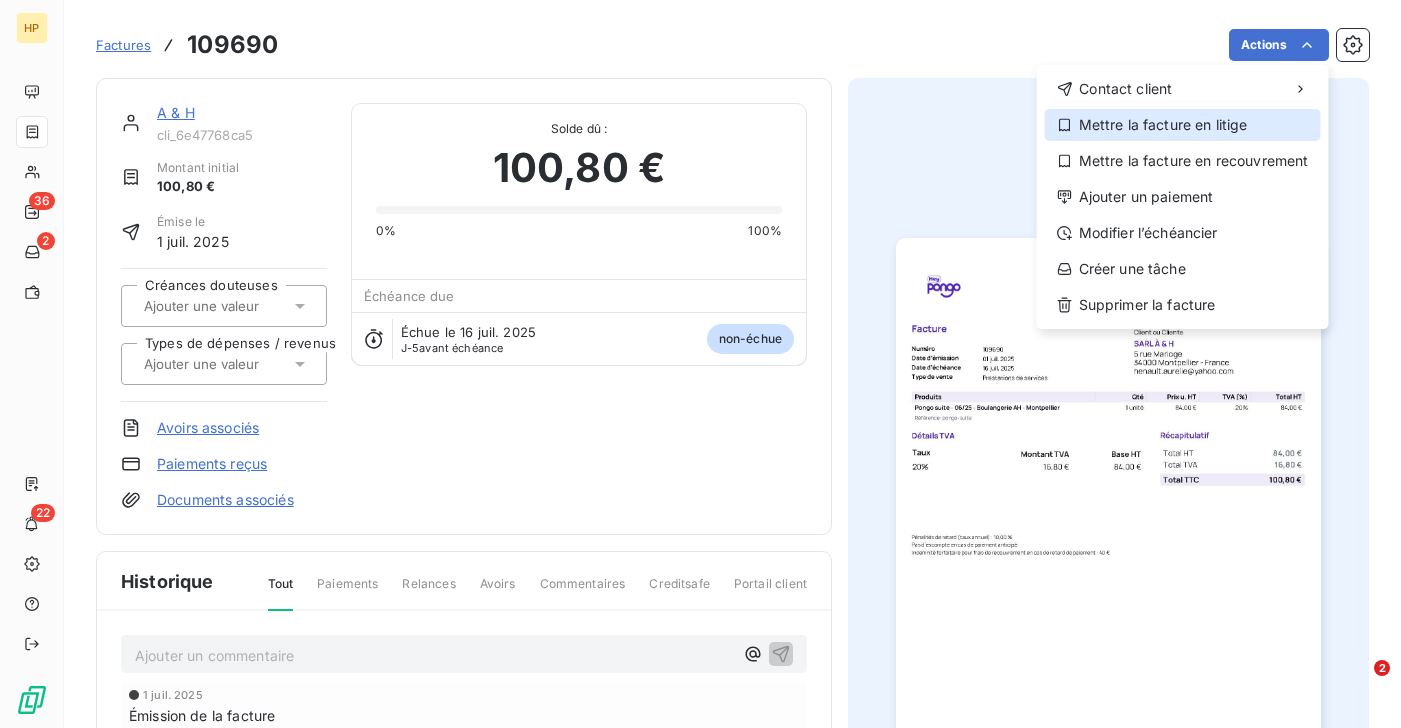click on "Mettre la facture en litige" at bounding box center [1183, 125] 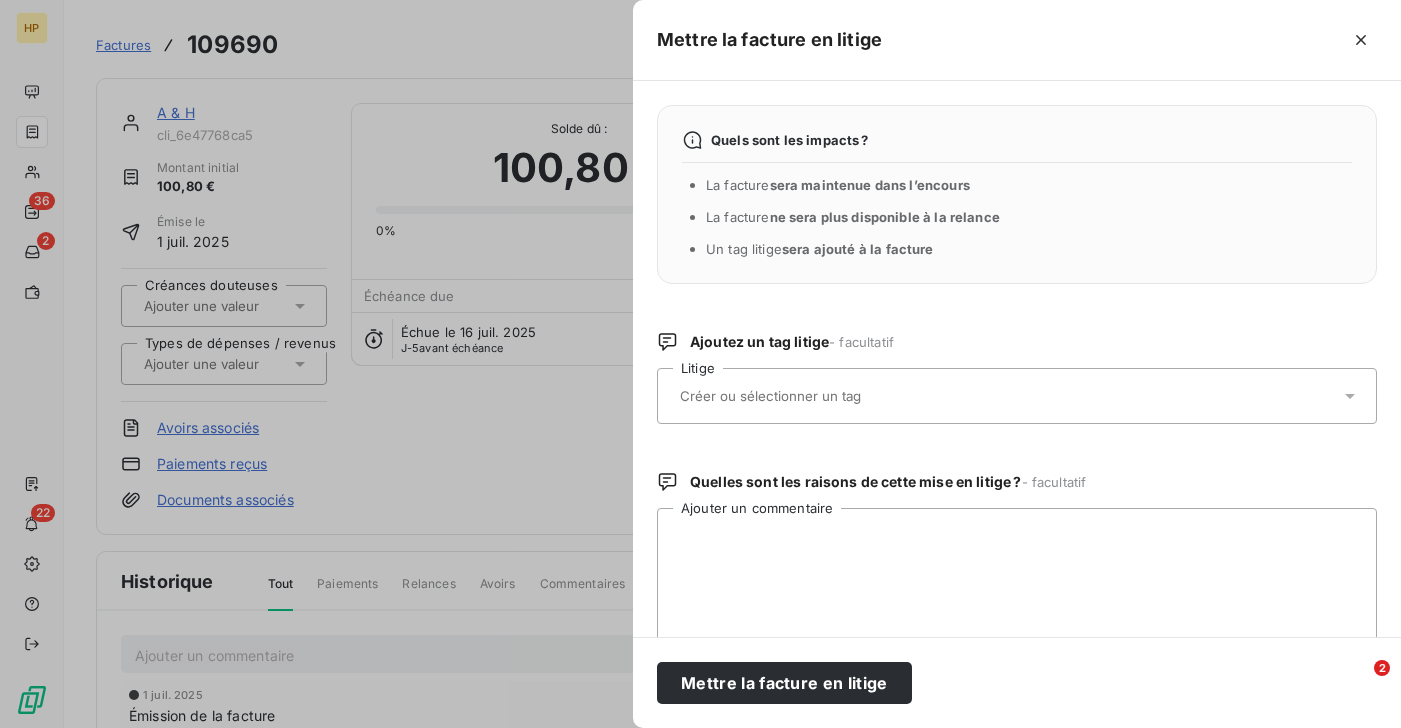 click at bounding box center [1017, 396] 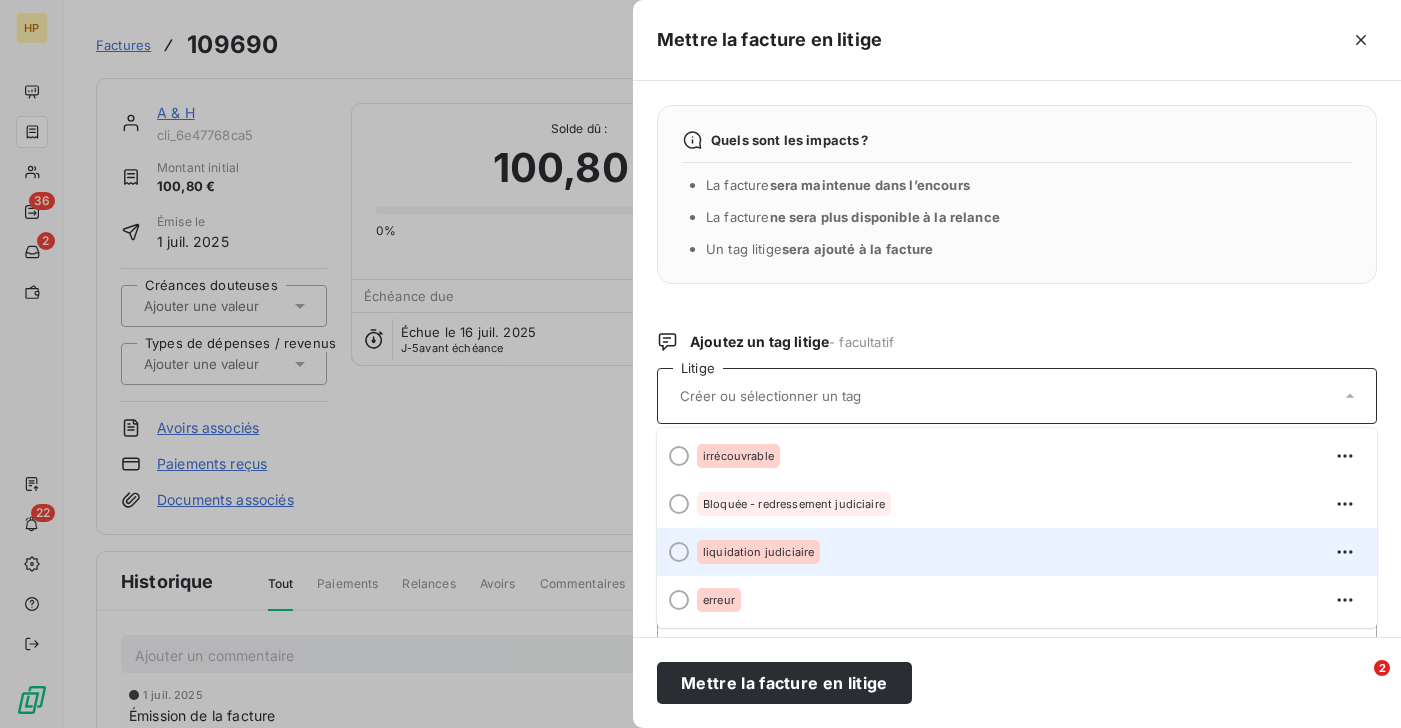 click on "liquidation judiciaire" at bounding box center [758, 552] 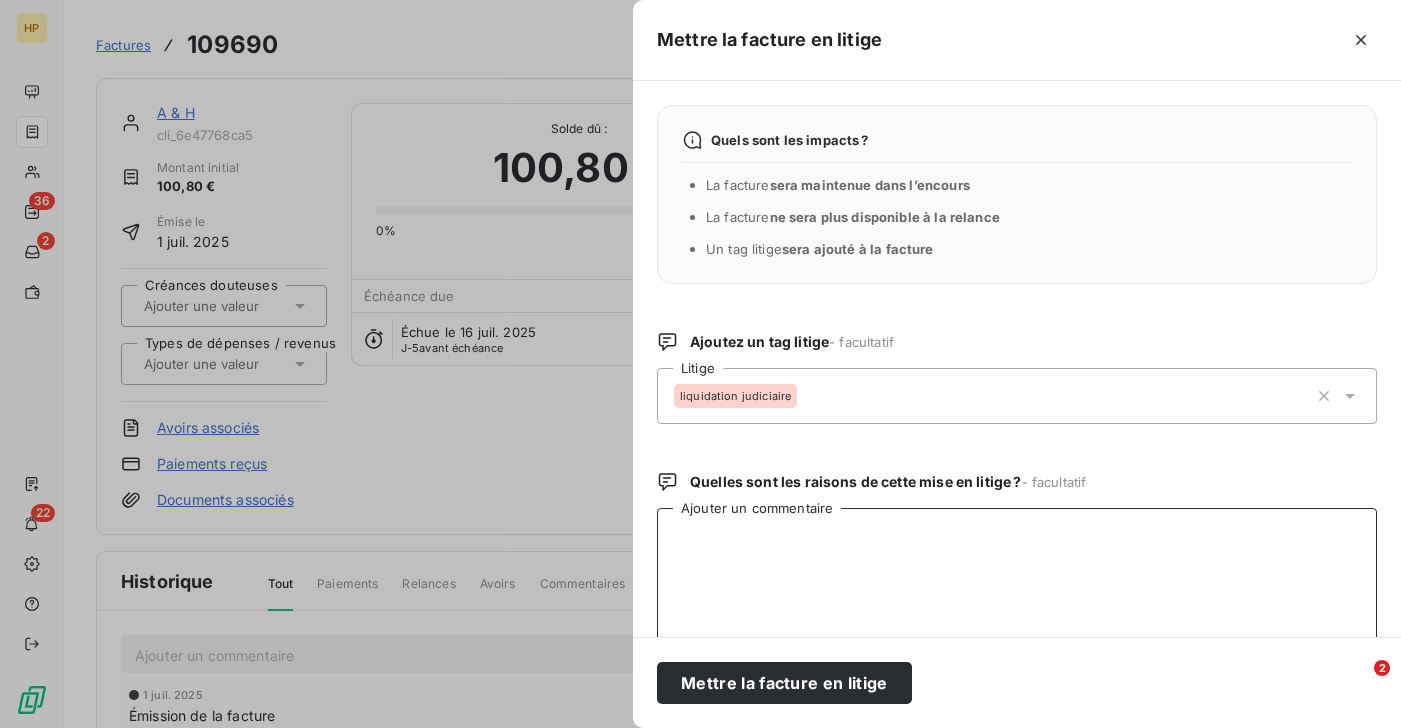 click on "Ajouter un commentaire" at bounding box center [1017, 612] 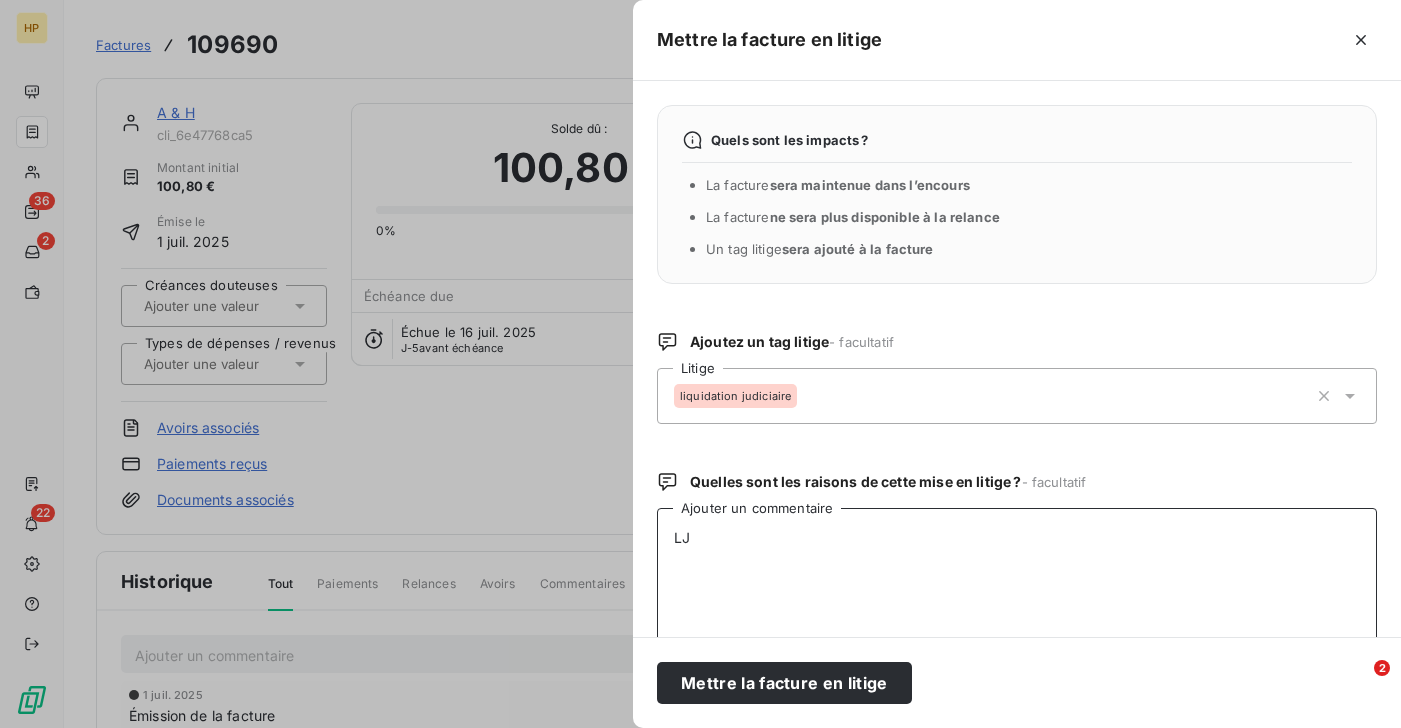 scroll, scrollTop: 103, scrollLeft: 0, axis: vertical 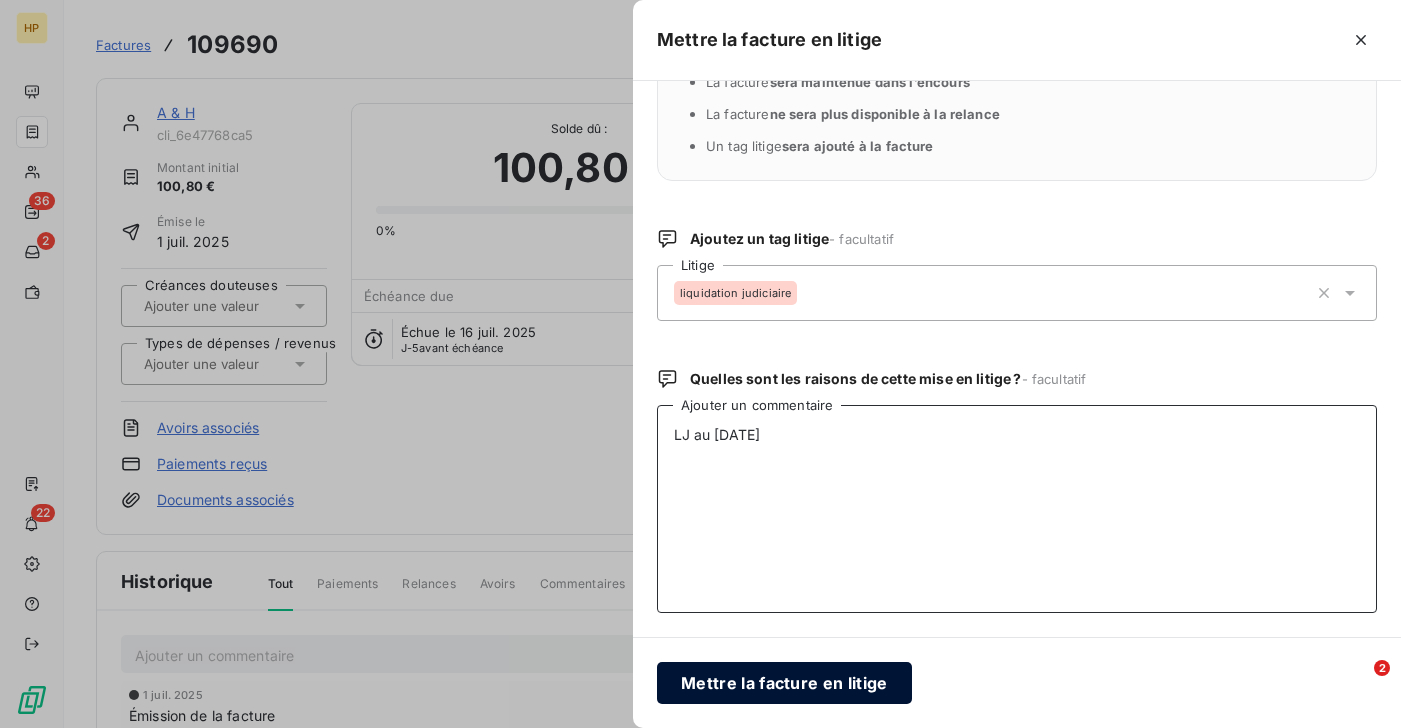 type on "LJ au 30/06/25" 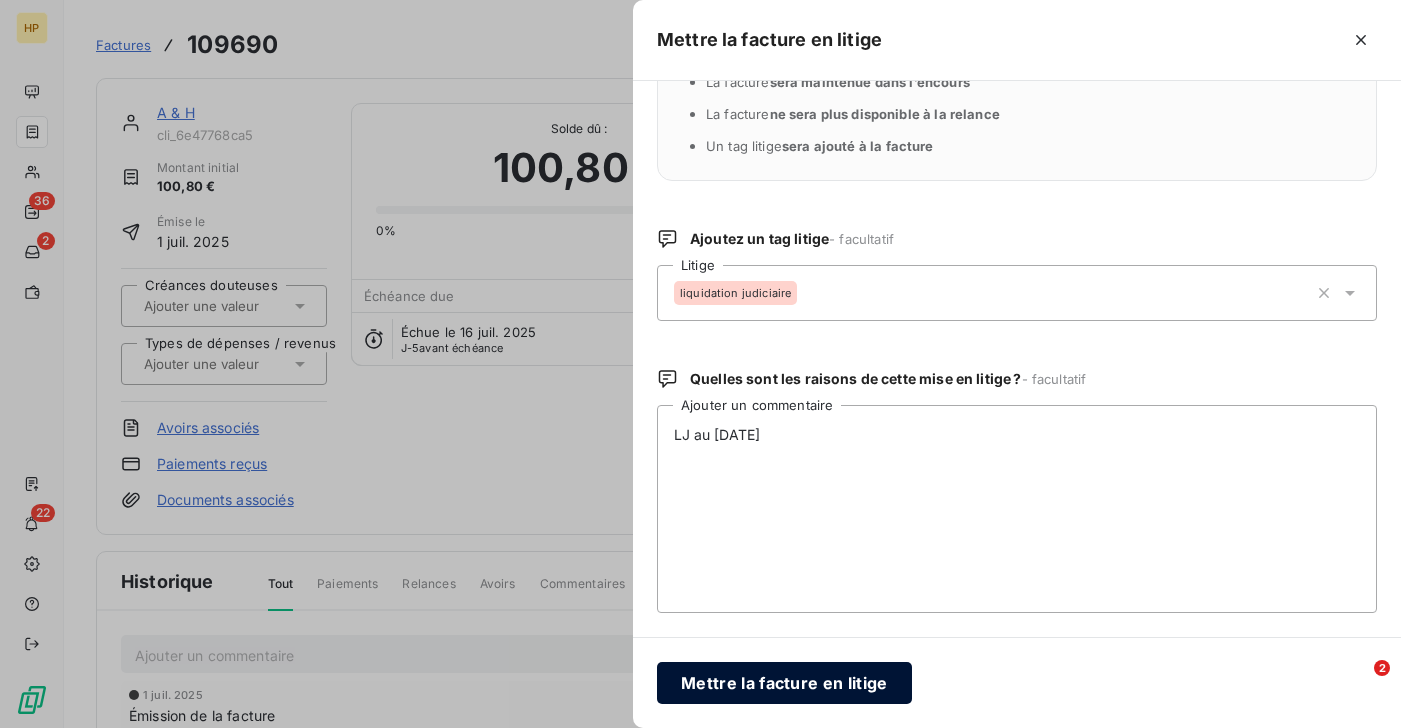 click on "Mettre la facture en litige" at bounding box center (784, 683) 